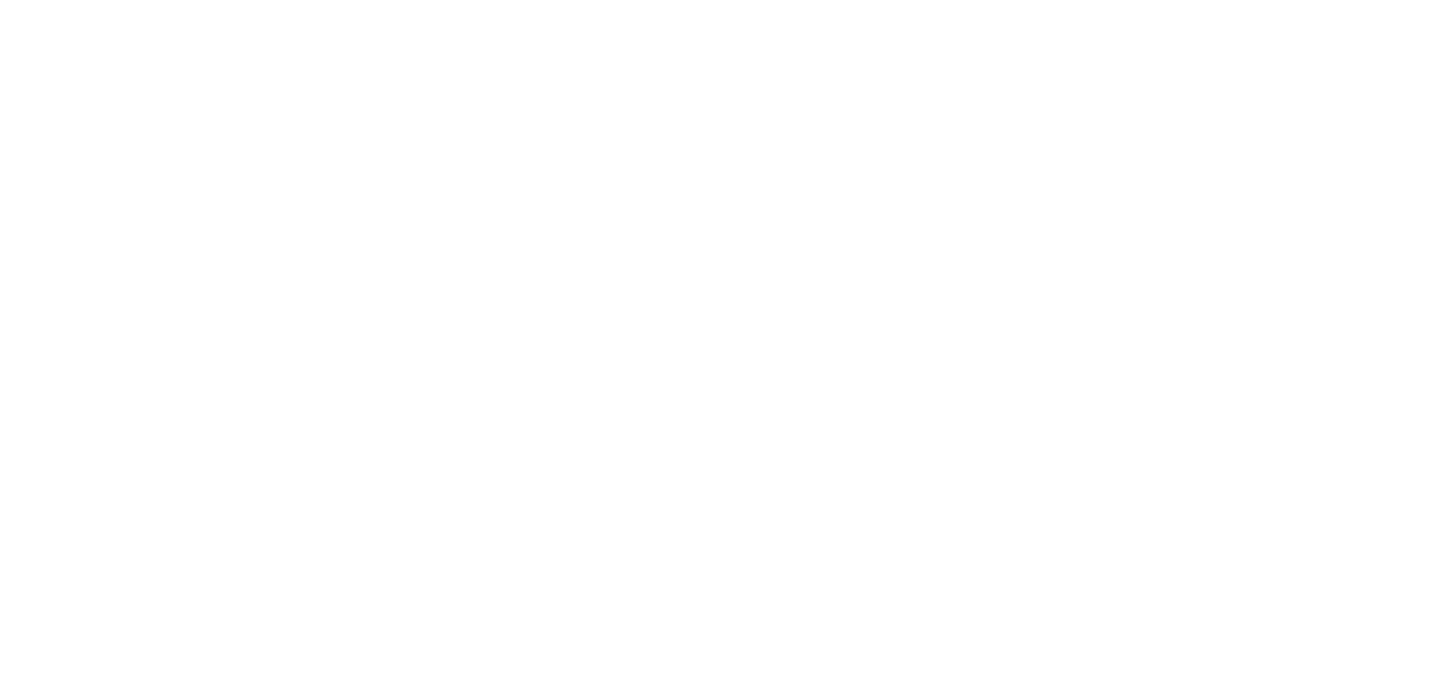 scroll, scrollTop: 0, scrollLeft: 0, axis: both 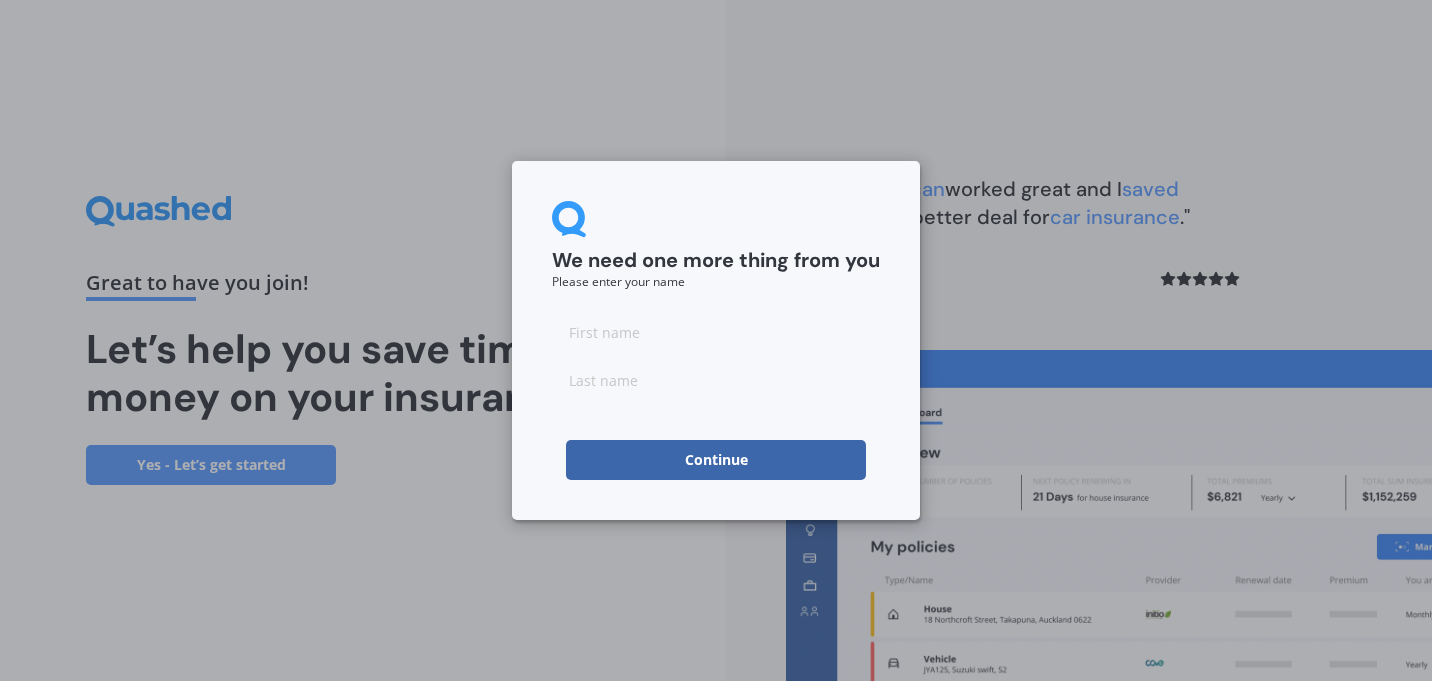 click at bounding box center [716, 332] 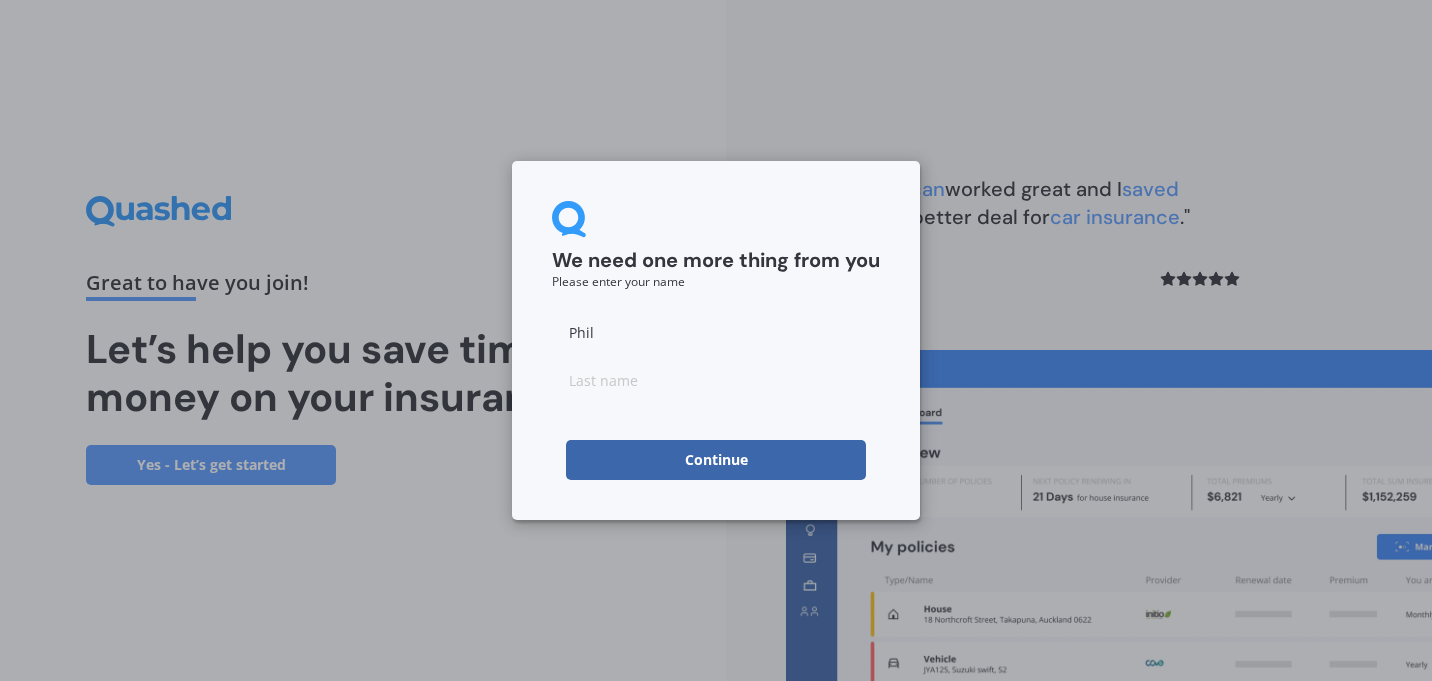 type on "Phil" 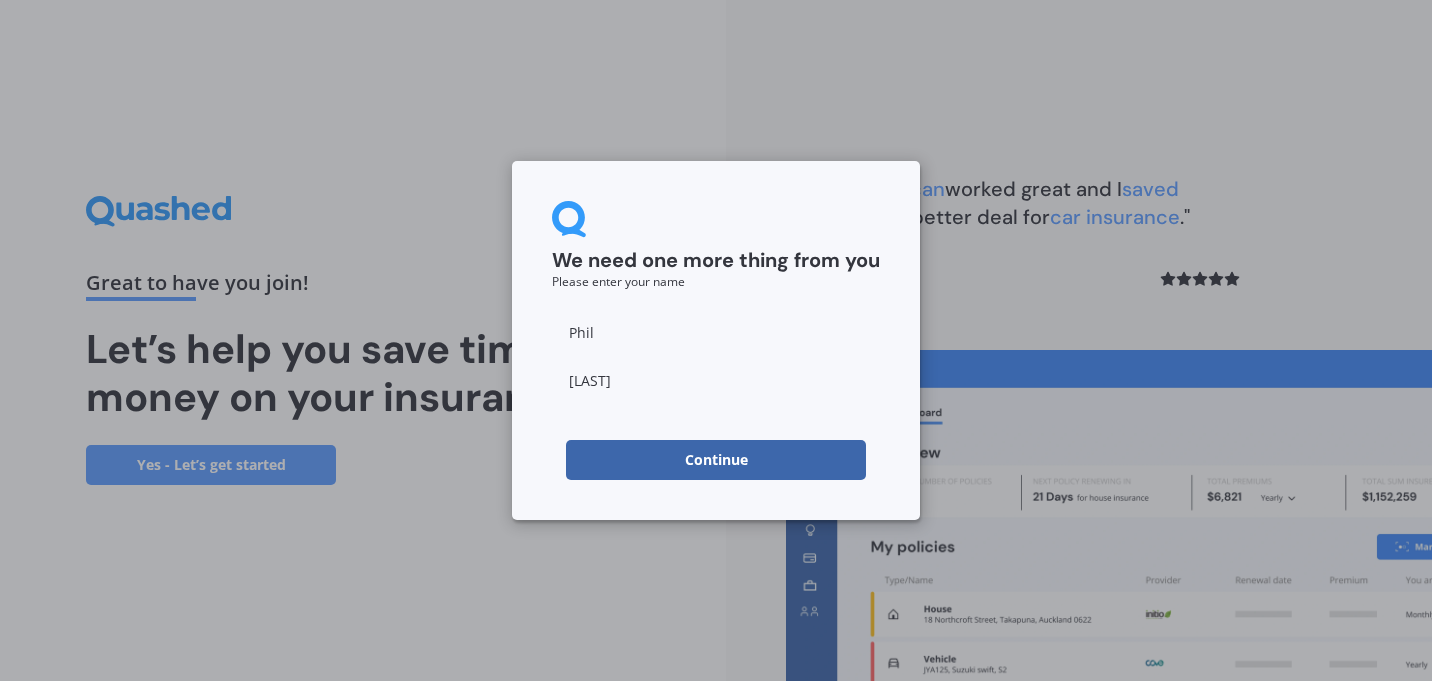 type on "[LAST]" 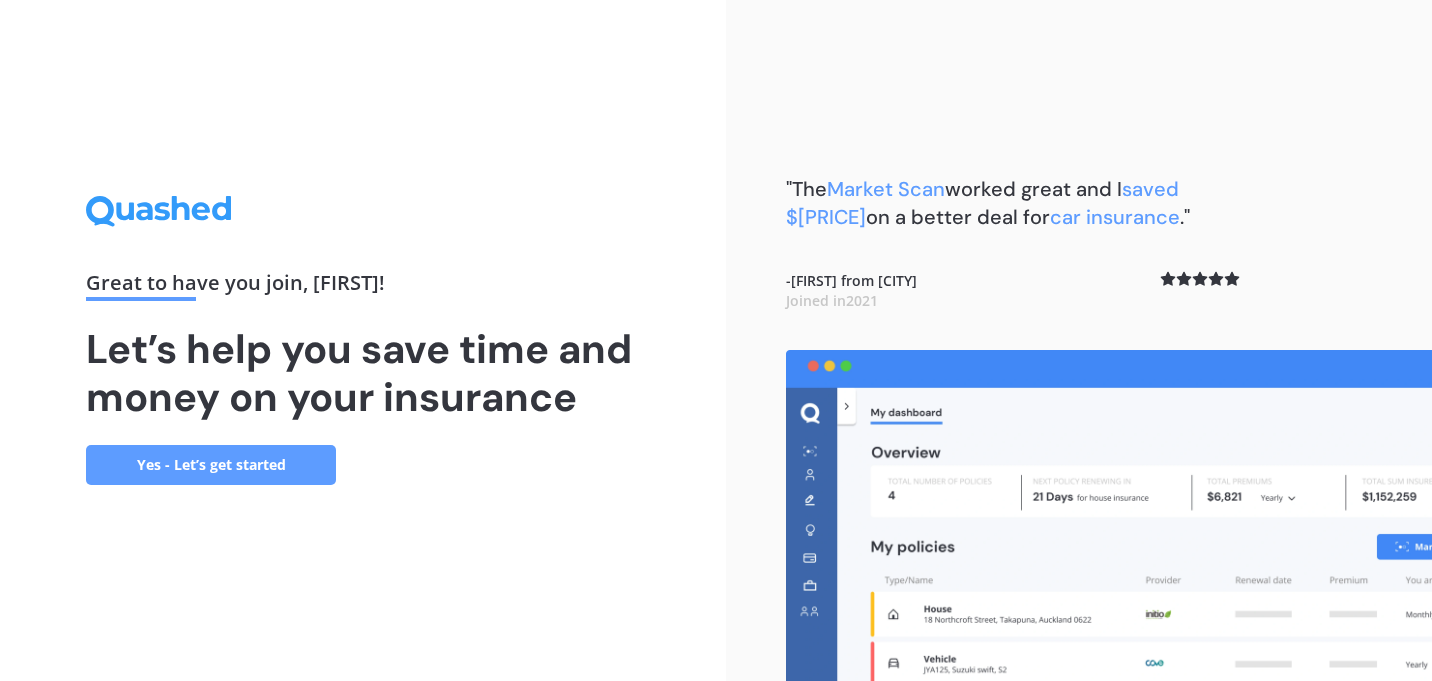 click on "Yes - Let’s get started" at bounding box center (211, 465) 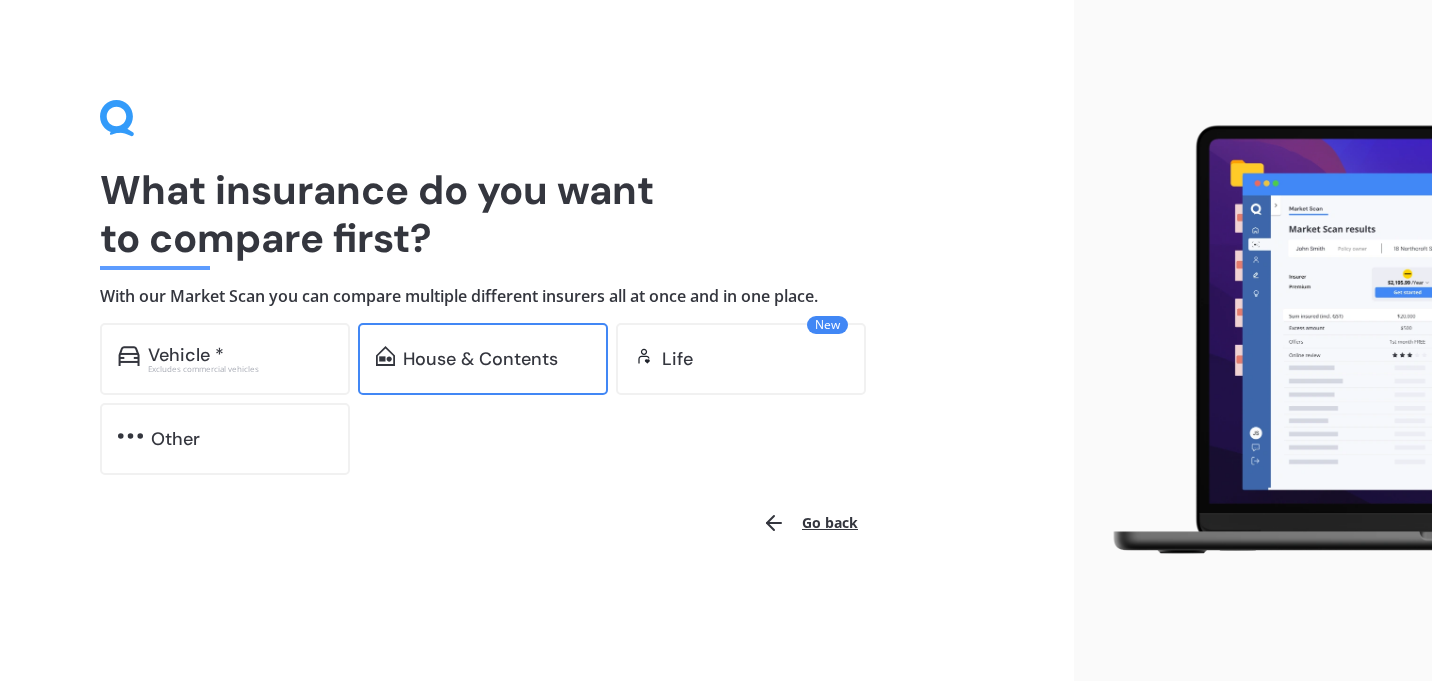click on "House & Contents" at bounding box center (483, 359) 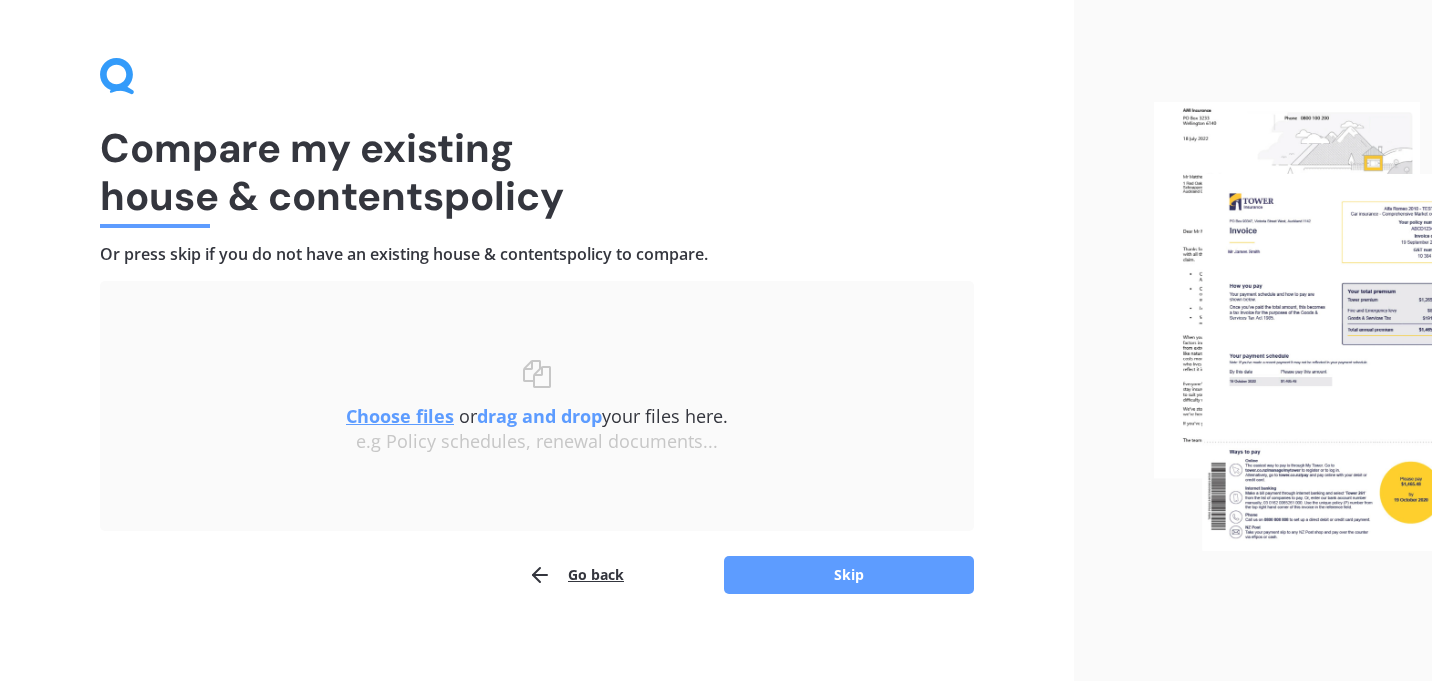 scroll, scrollTop: 55, scrollLeft: 0, axis: vertical 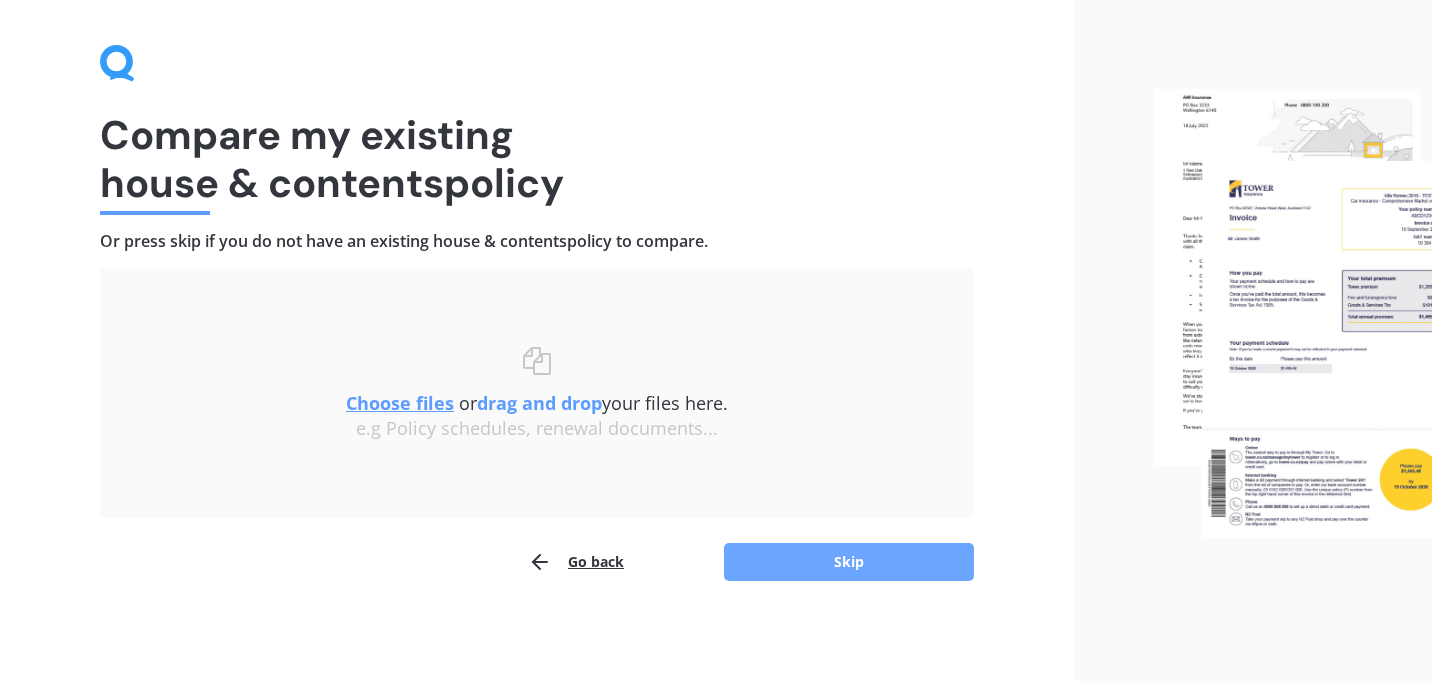 click on "Skip" at bounding box center [849, 562] 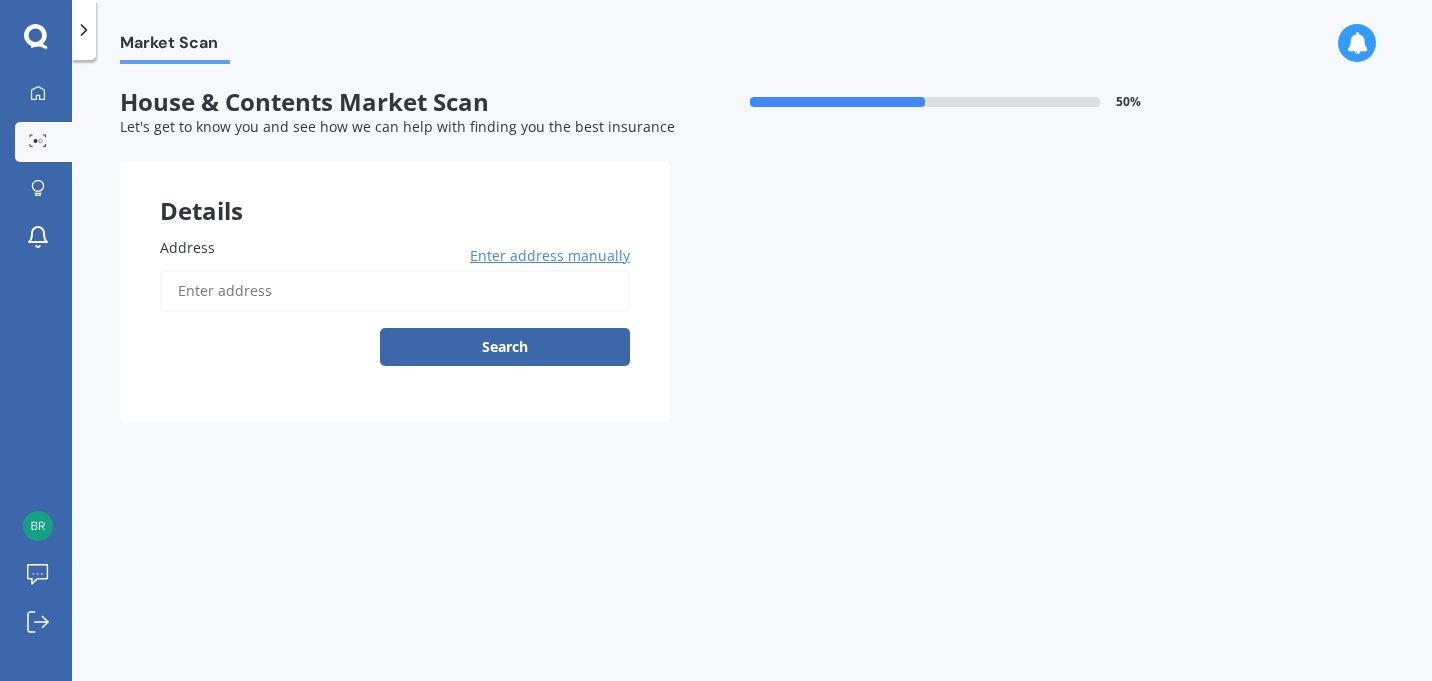 click on "Address" at bounding box center [395, 291] 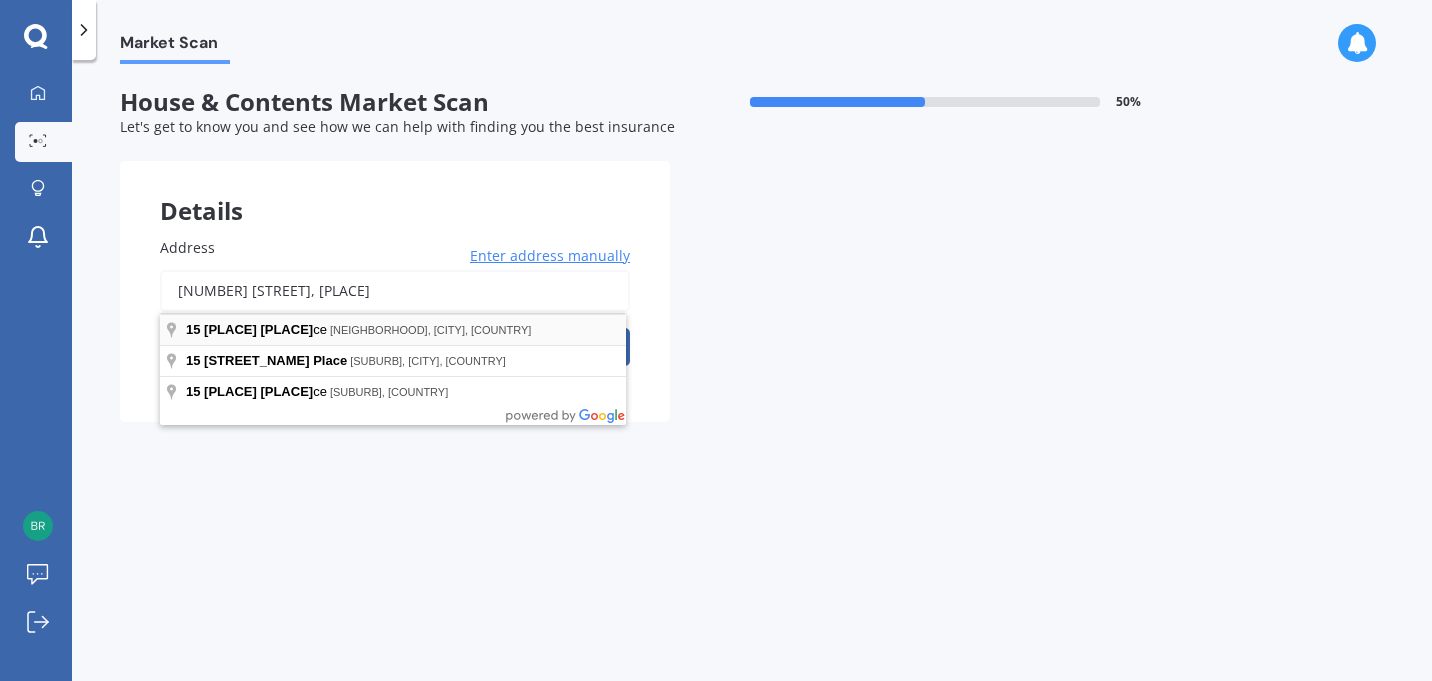 type on "[NUMBER] [STREET], [PLACE]" 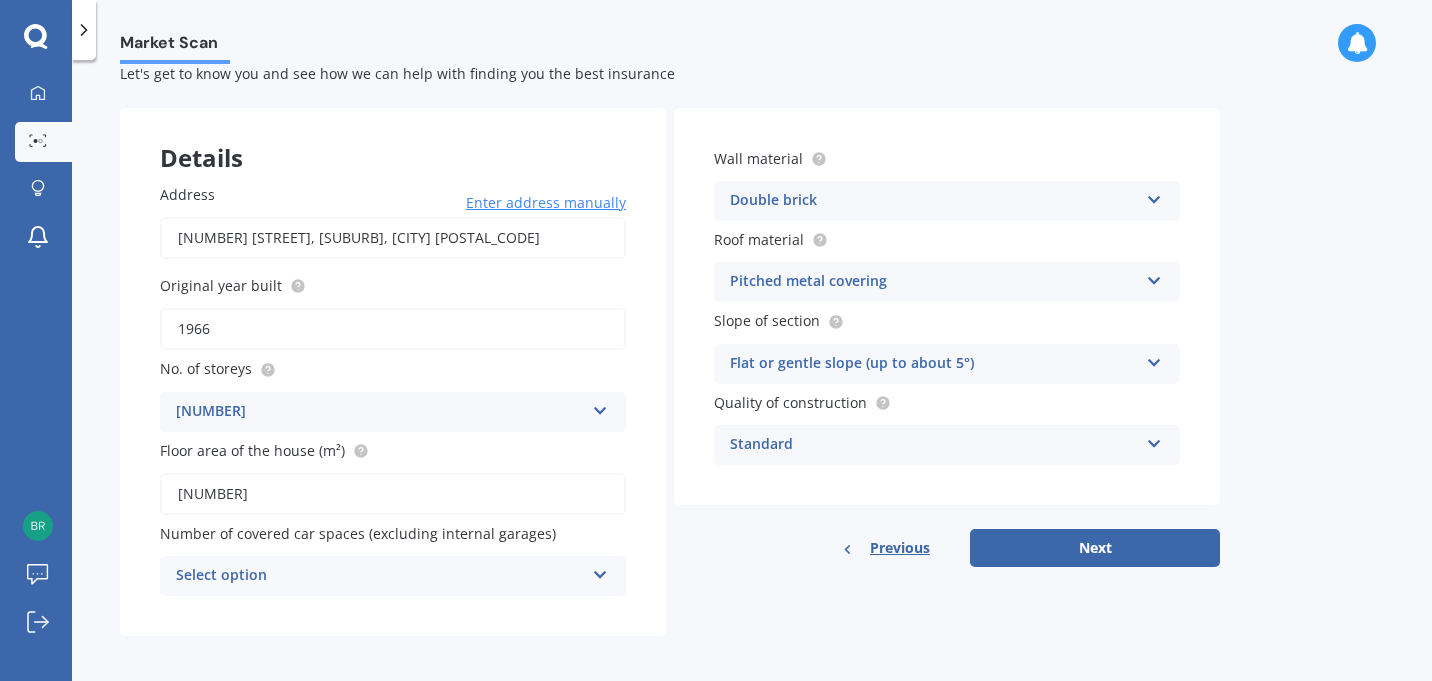scroll, scrollTop: 62, scrollLeft: 0, axis: vertical 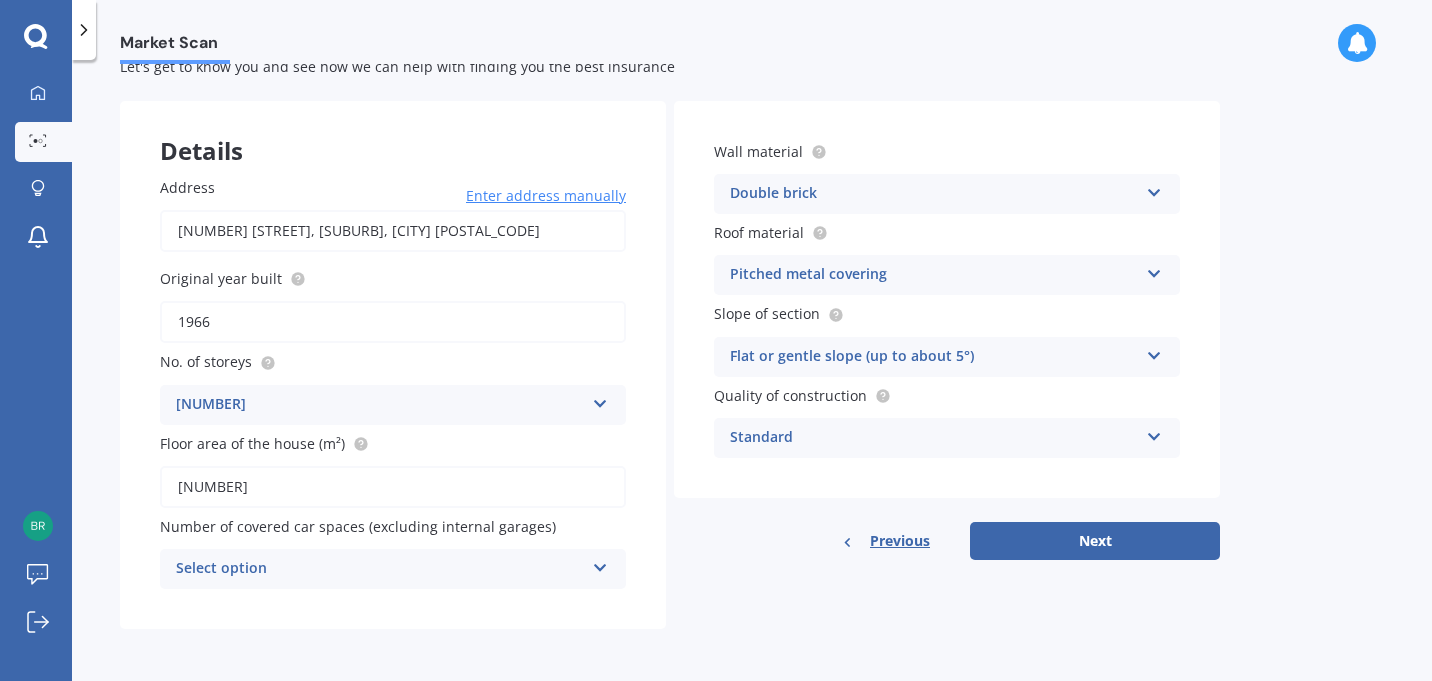 click on "Select option" at bounding box center [380, 569] 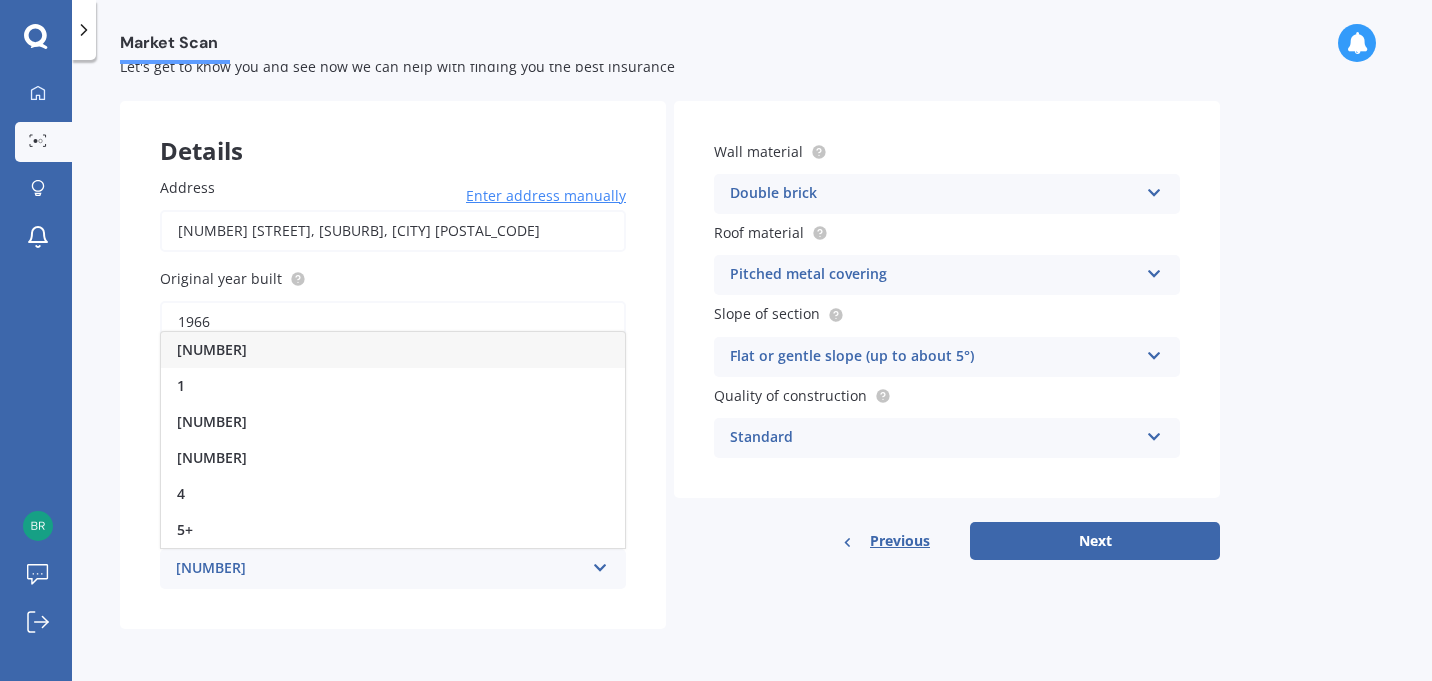 click on "[NUMBER]" at bounding box center [393, 350] 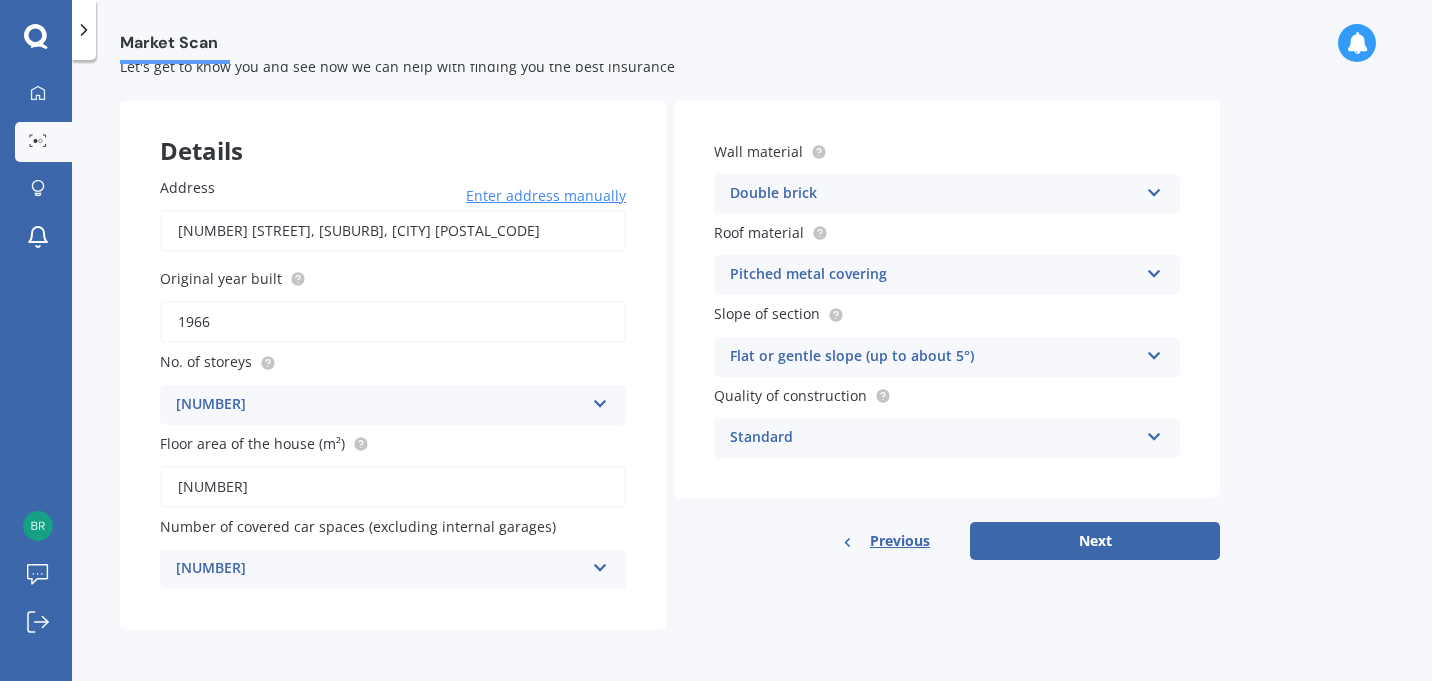 click on "Pitched metal covering" at bounding box center [380, 405] 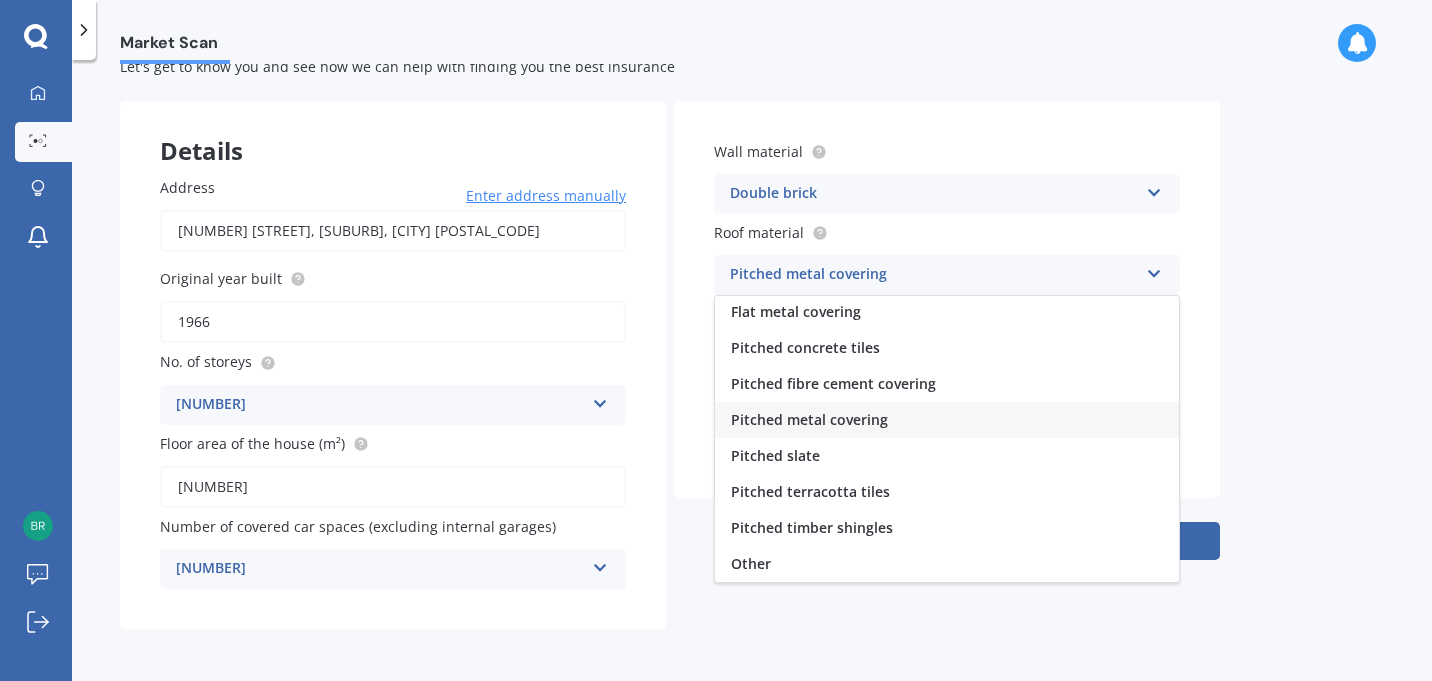 scroll, scrollTop: 0, scrollLeft: 0, axis: both 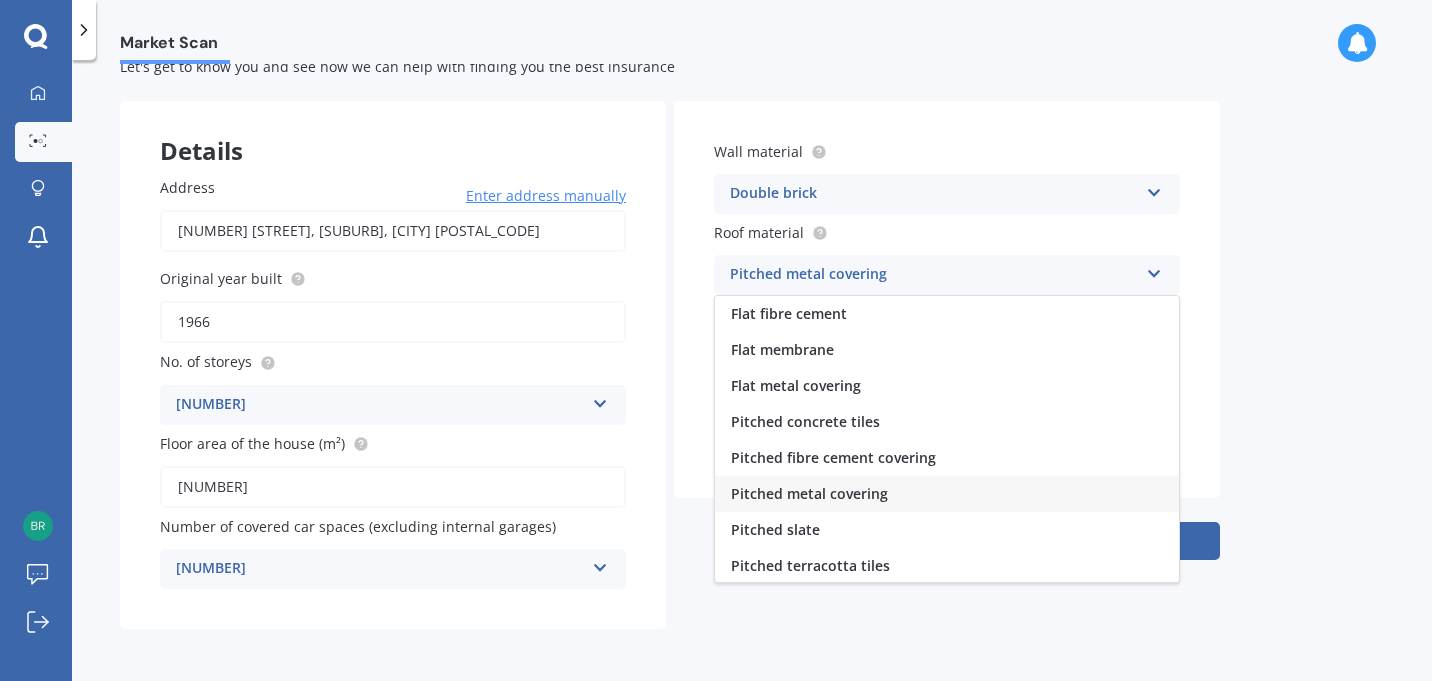 click on "Market Scan House & Contents Market Scan 50 % Let's get to know you and see how we can help with finding you the best insurance Details Address 15 Mount View Place, Spotswood, New Plymouth 4310 Enter address manually Search Original year built 1966 No. of storeys 2 1 2 3 4 5+ Floor area of the house (m²) 200 Number of covered car spaces (excluding internal garages) 0 0 1 2 3 4 5+ Wall material Double brick Artificial weatherboard/plank cladding Blockwork Brick veneer Double brick Mud brick Other Rockcote/EPS Sheet cladding Solid brickwork Stonework solid Stonework veneer Stucco Weatherboard/plank cladding Roof material Pitched metal covering Flat fibre cement Flat membrane Flat metal covering Pitched concrete tiles Pitched fibre cement covering Pitched metal covering Pitched slate Pitched terracotta tiles Pitched timber shingles Other Slope of section Flat or gentle slope (up to about 5°) Flat or gentle slope (up to about 5°) Moderate slope (about 15°) Severe slope (35° or more) Quality of construction" at bounding box center [752, 374] 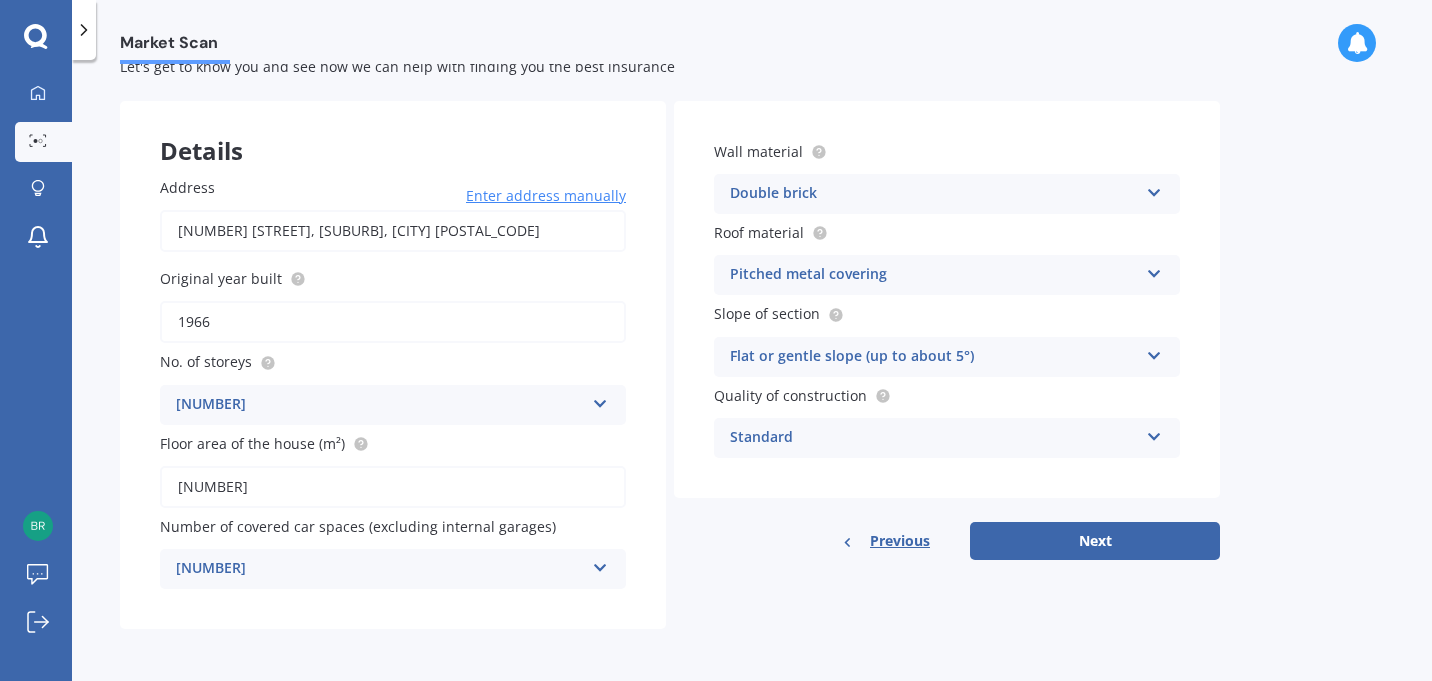 click on "Double brick Artificial weatherboard/plank cladding Blockwork Brick veneer Double brick Mud brick Other Rockcote/EPS Sheet cladding Solid brickwork Stonework solid Stonework veneer Stucco Weatherboard/plank cladding" at bounding box center [393, 405] 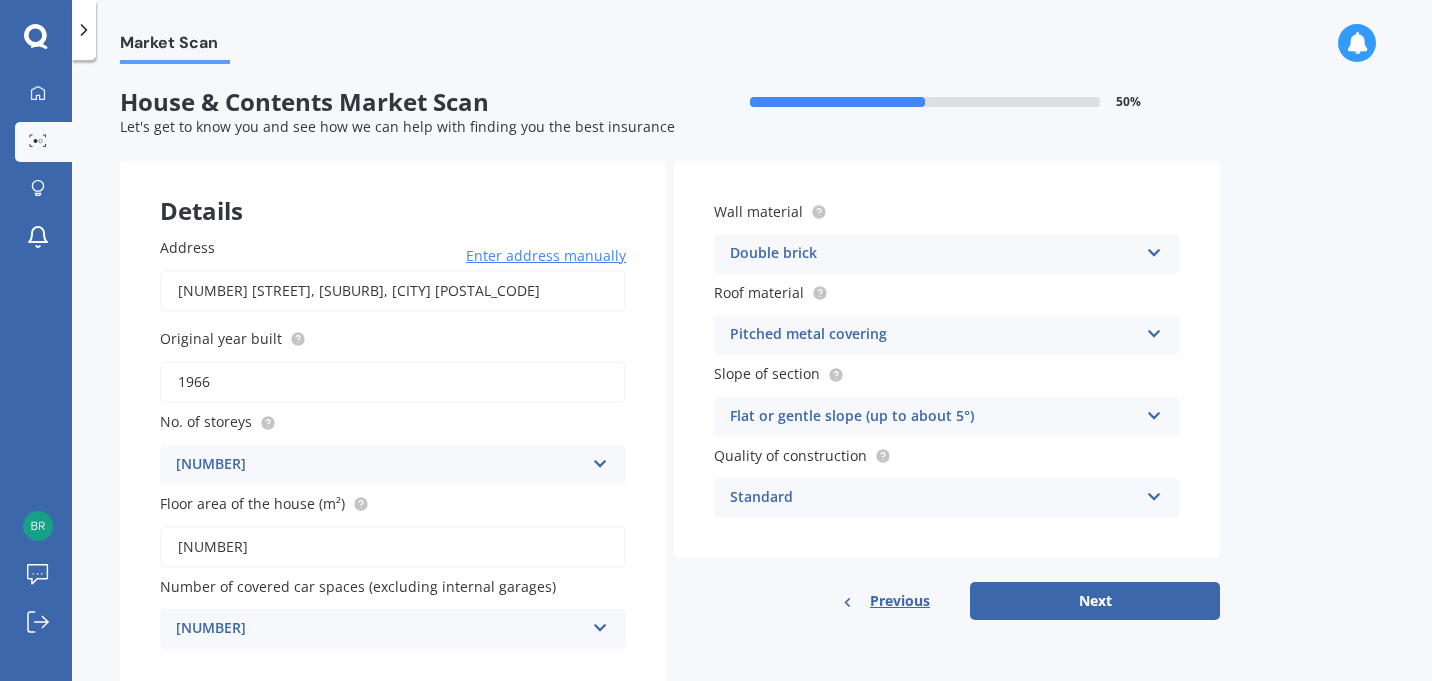 click on "Standard" at bounding box center (380, 465) 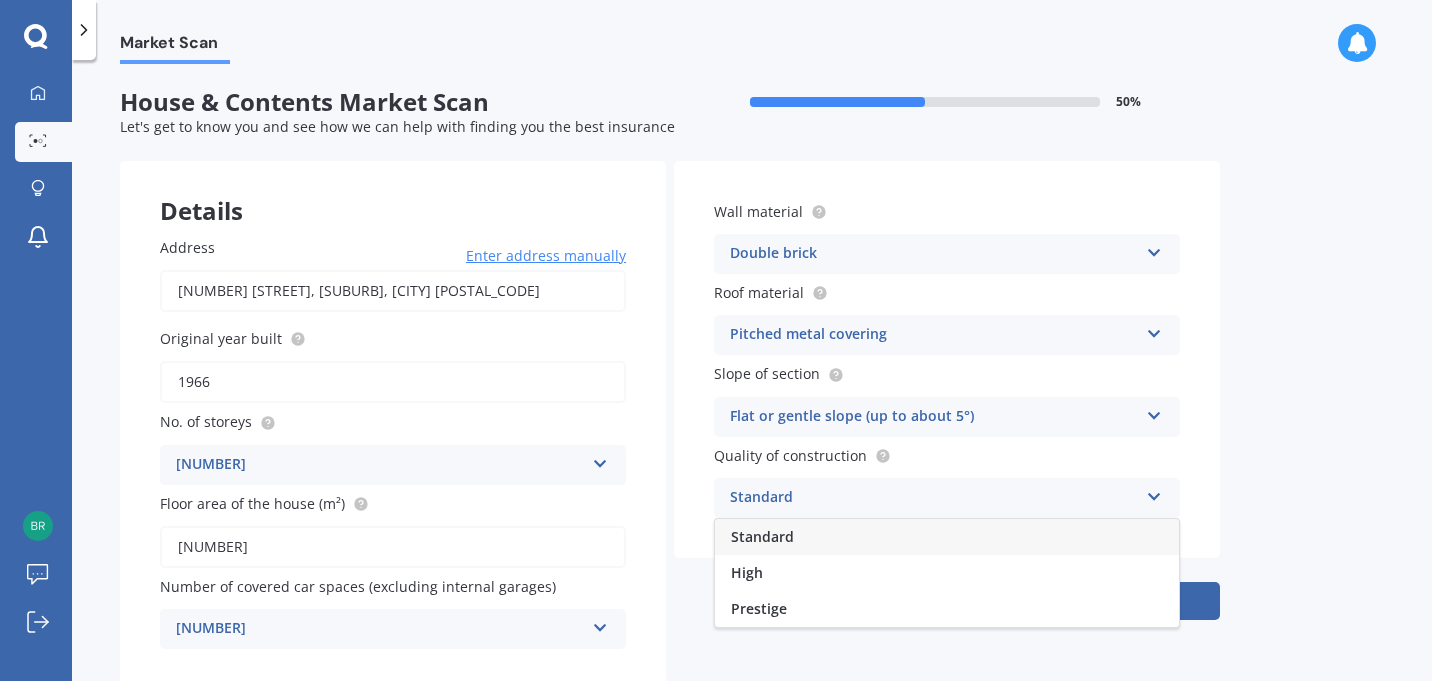 click on "Market Scan House & Contents Market Scan 50 % Let's get to know you and see how we can help with finding you the best insurance Details Address 15 Mount View Place, Spotswood, New Plymouth 4310 Enter address manually Search Original year built 1966 No. of storeys 2 1 2 3 4 5+ Floor area of the house (m²) 200 Number of covered car spaces (excluding internal garages) 0 0 1 2 3 4 5+ Wall material Double brick Artificial weatherboard/plank cladding Blockwork Brick veneer Double brick Mud brick Other Rockcote/EPS Sheet cladding Solid brickwork Stonework solid Stonework veneer Stucco Weatherboard/plank cladding Roof material Pitched metal covering Flat fibre cement Flat membrane Flat metal covering Pitched concrete tiles Pitched fibre cement covering Pitched metal covering Pitched slate Pitched terracotta tiles Pitched timber shingles Other Slope of section Flat or gentle slope (up to about 5°) Flat or gentle slope (up to about 5°) Moderate slope (about 15°) Severe slope (35° or more) Quality of construction" at bounding box center [752, 374] 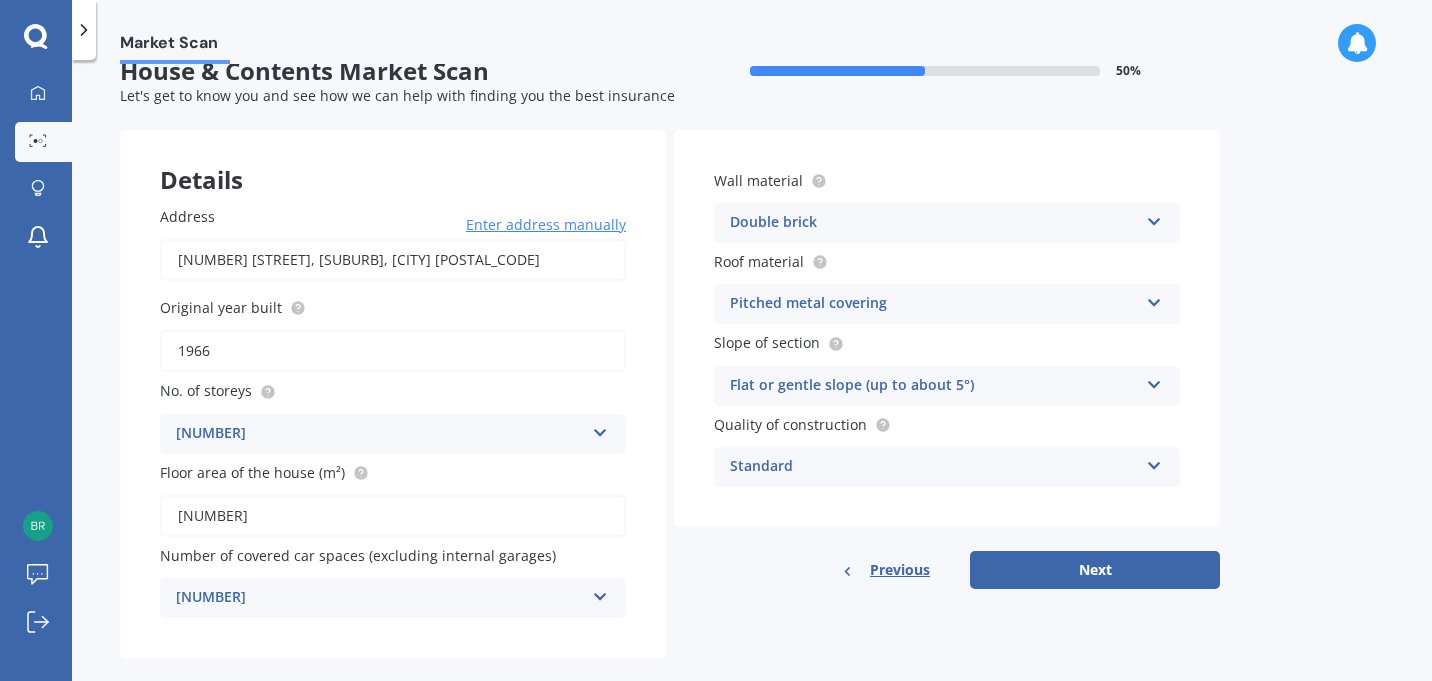scroll, scrollTop: 62, scrollLeft: 0, axis: vertical 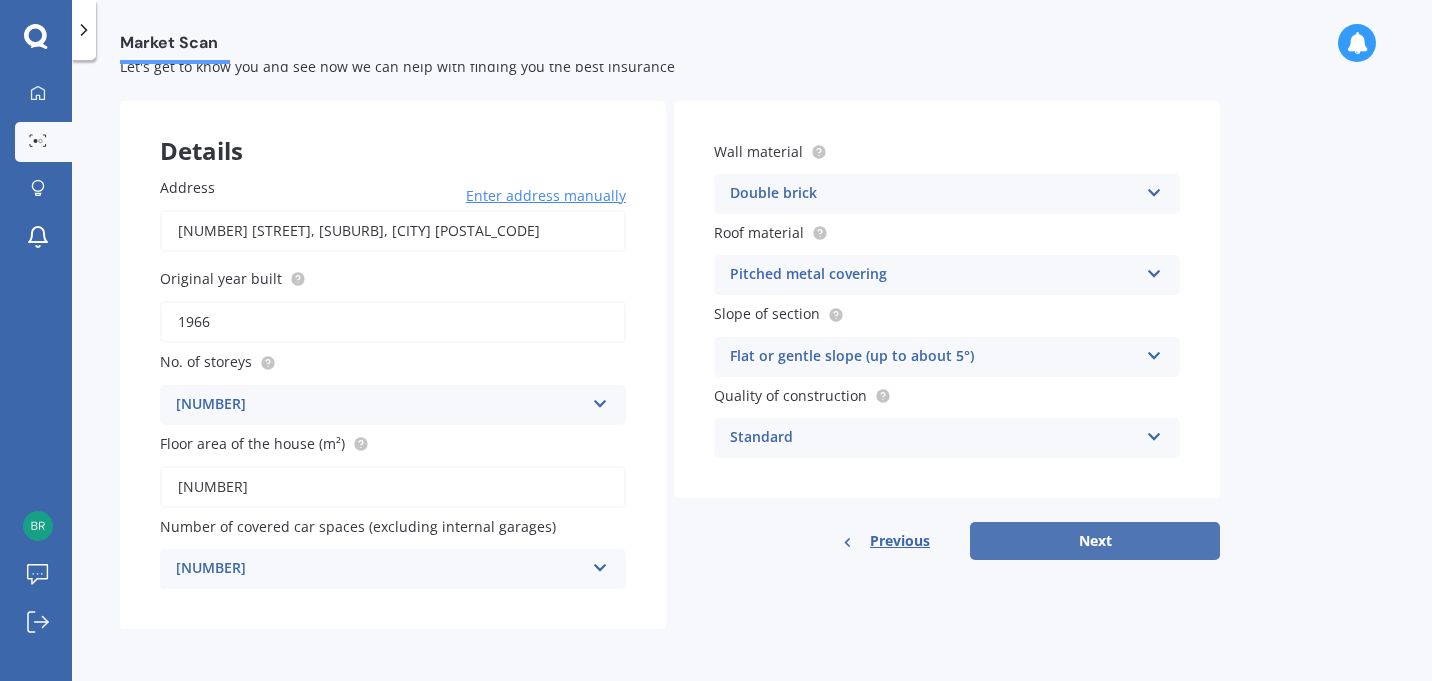click on "Next" at bounding box center (1095, 541) 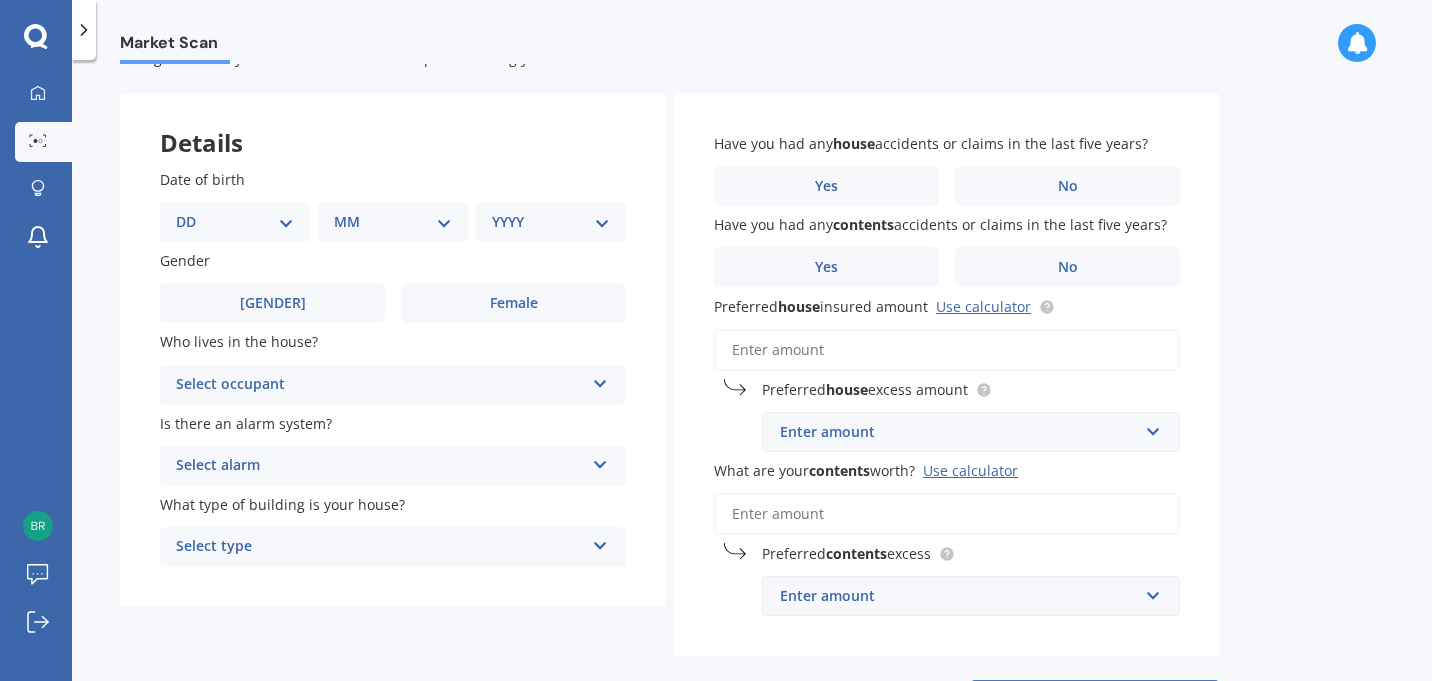 scroll, scrollTop: 0, scrollLeft: 0, axis: both 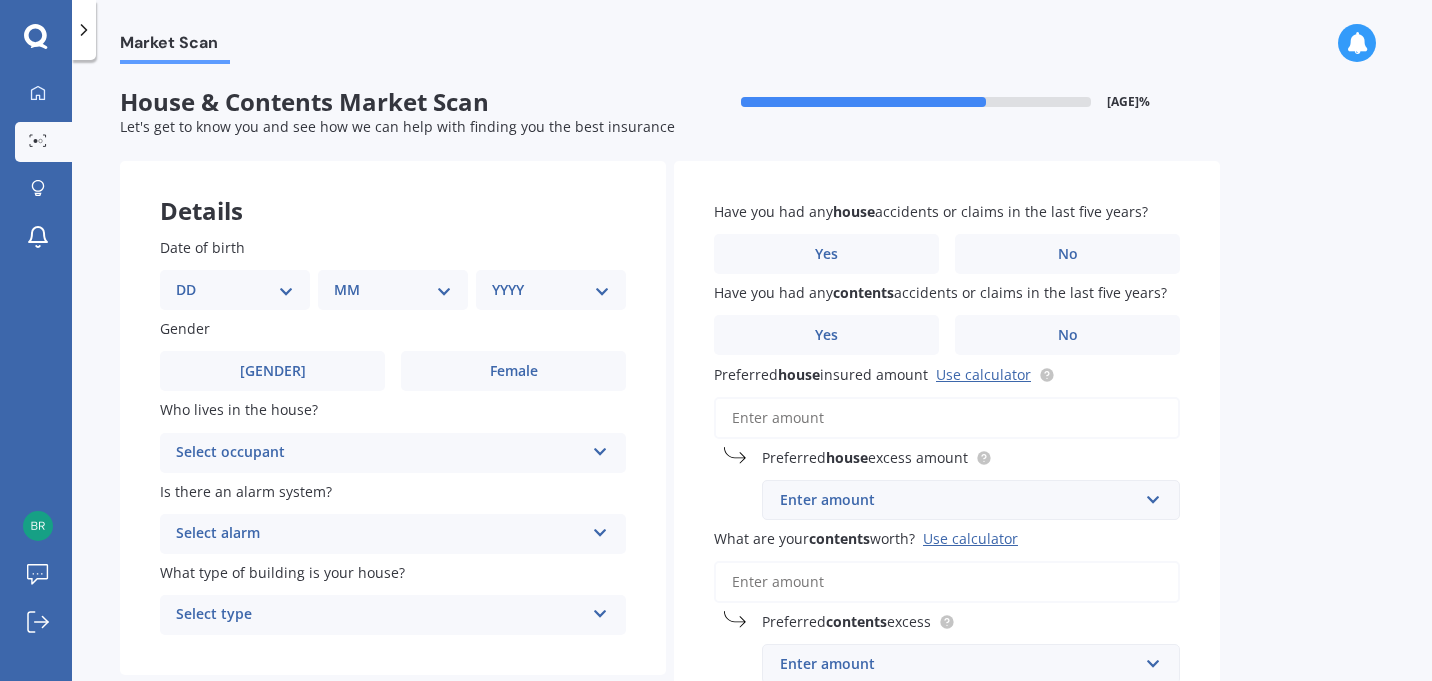 click on "[DATE_PART] [DATE_PART] [DATE_PART] [DATE_PART] [DATE_PART] [DATE_PART] [DATE_PART] [DATE_PART] [DATE_PART] [DATE_PART] [DATE_PART] [DATE_PART] [DATE_PART] [DATE_PART] [DATE_PART] [DATE_PART] [DATE_PART] [DATE_PART] [DATE_PART] [DATE_PART] [DATE_PART] [DATE_PART] [DATE_PART] [DATE_PART] [DATE_PART] [DATE_PART] [DATE_PART] [DATE_PART] [DATE_PART] [DATE_PART] [DATE_PART]" at bounding box center (235, 290) 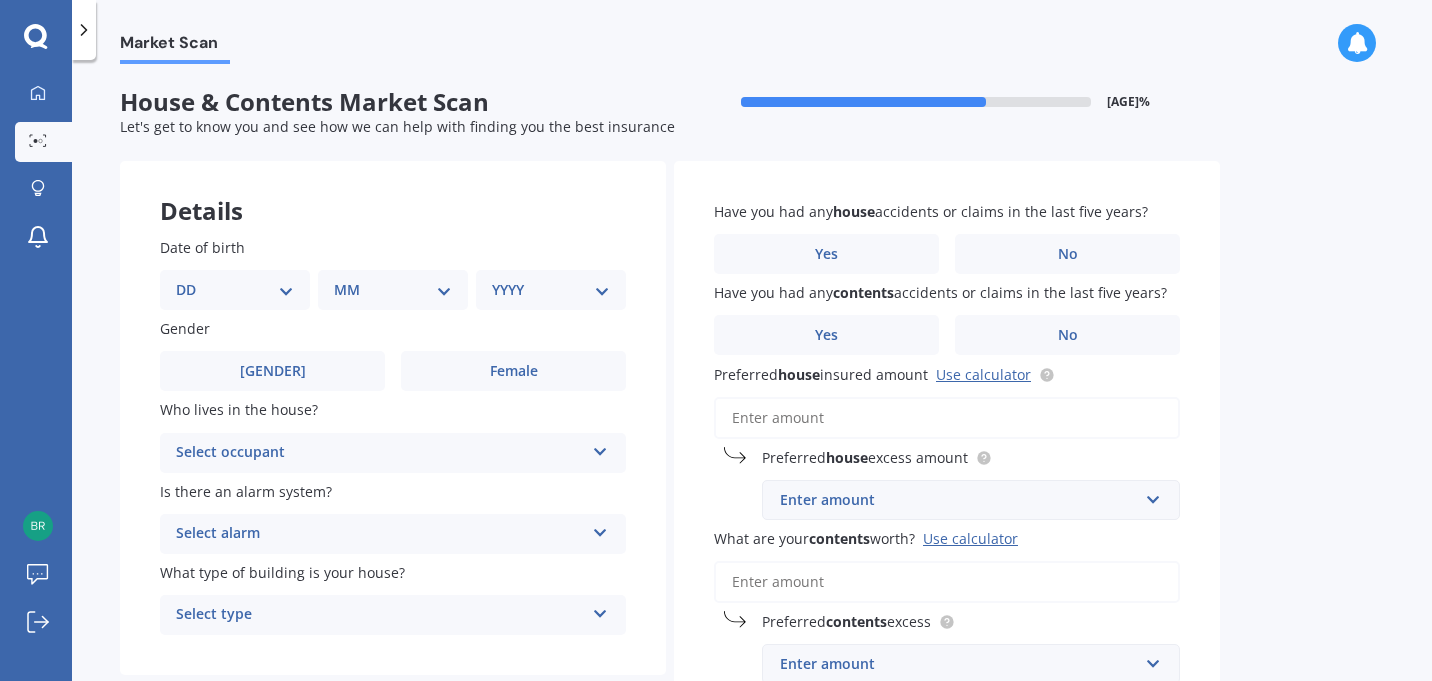 select on "01" 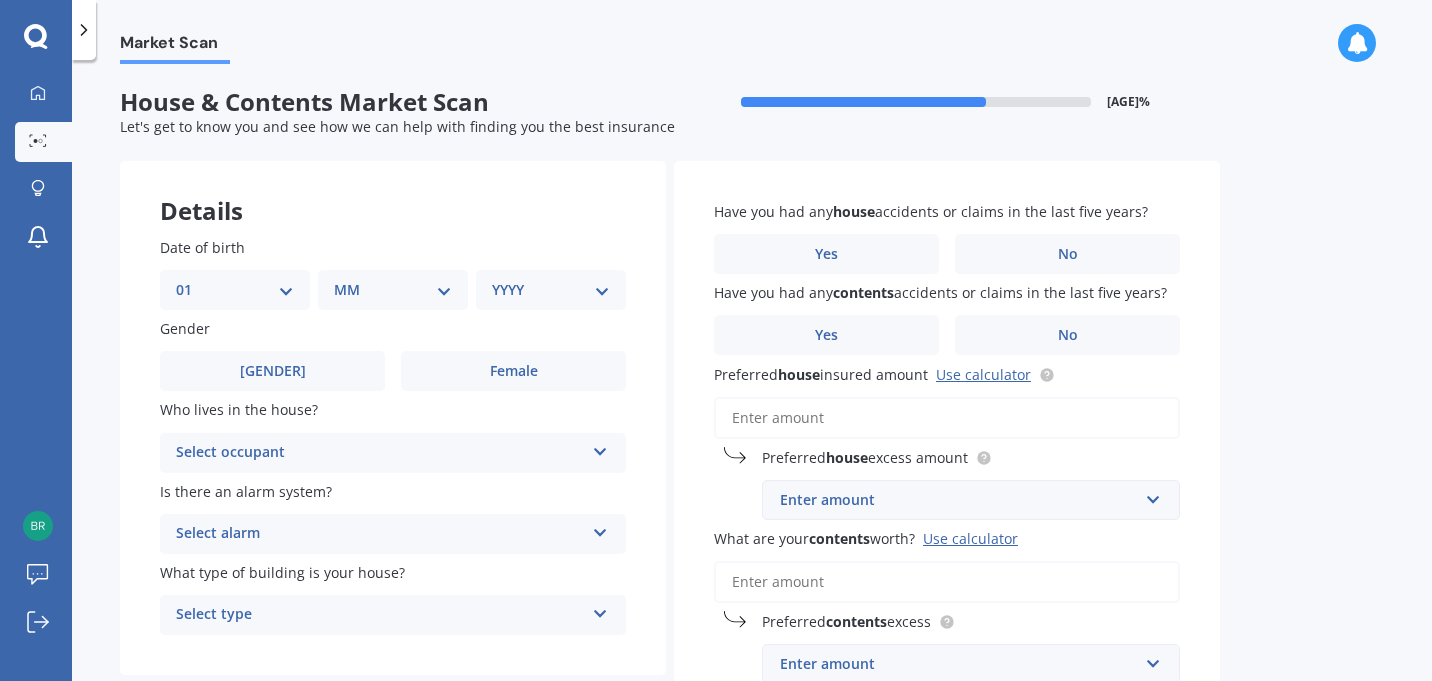 click on "MM 01 02 03 04 05 06 07 08 09 10 11 12" at bounding box center [393, 290] 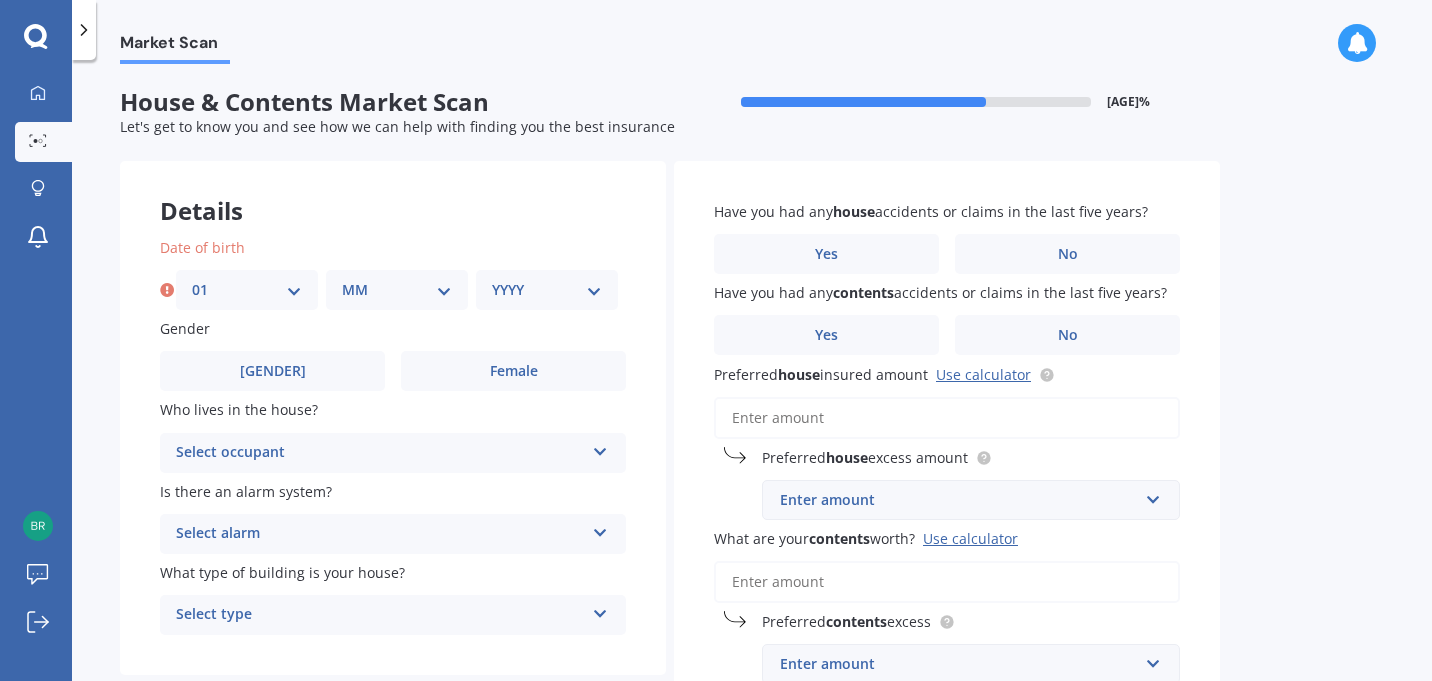 select on "02" 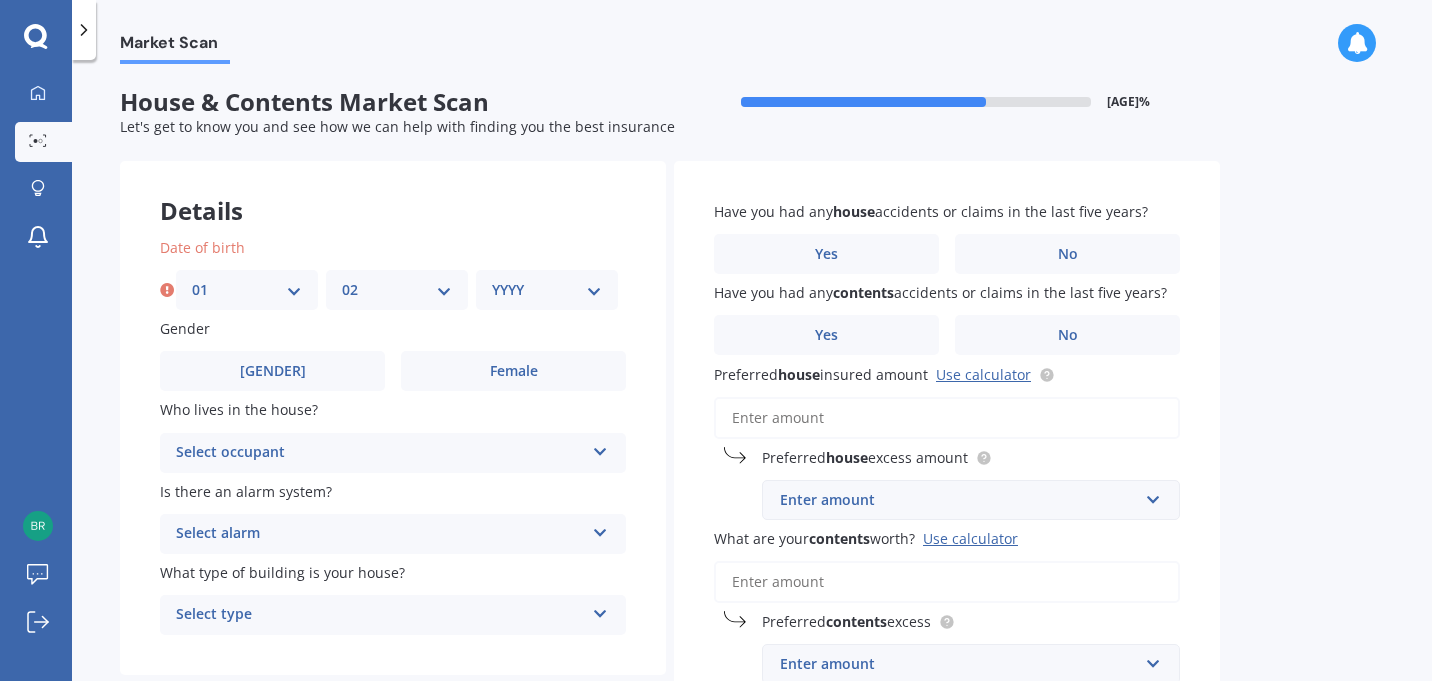 click on "YYYY 2009 2008 2007 2006 2005 2004 2003 2002 2001 2000 1999 1998 1997 1996 1995 1994 1993 1992 1991 1990 1989 1988 1987 1986 1985 1984 1983 1982 1981 1980 1979 1978 1977 1976 1975 1974 1973 1972 1971 1970 1969 1968 1967 1966 1965 1964 1963 1962 1961 1960 1959 1958 1957 1956 1955 1954 1953 1952 1951 1950 1949 1948 1947 1946 1945 1944 1943 1942 1941 1940 1939 1938 1937 1936 1935 1934 1933 1932 1931 1930 1929 1928 1927 1926 1925 1924 1923 1922 1921 1920 1919 1918 1917 1916 1915 1914 1913 1912 1911 1910" at bounding box center (547, 290) 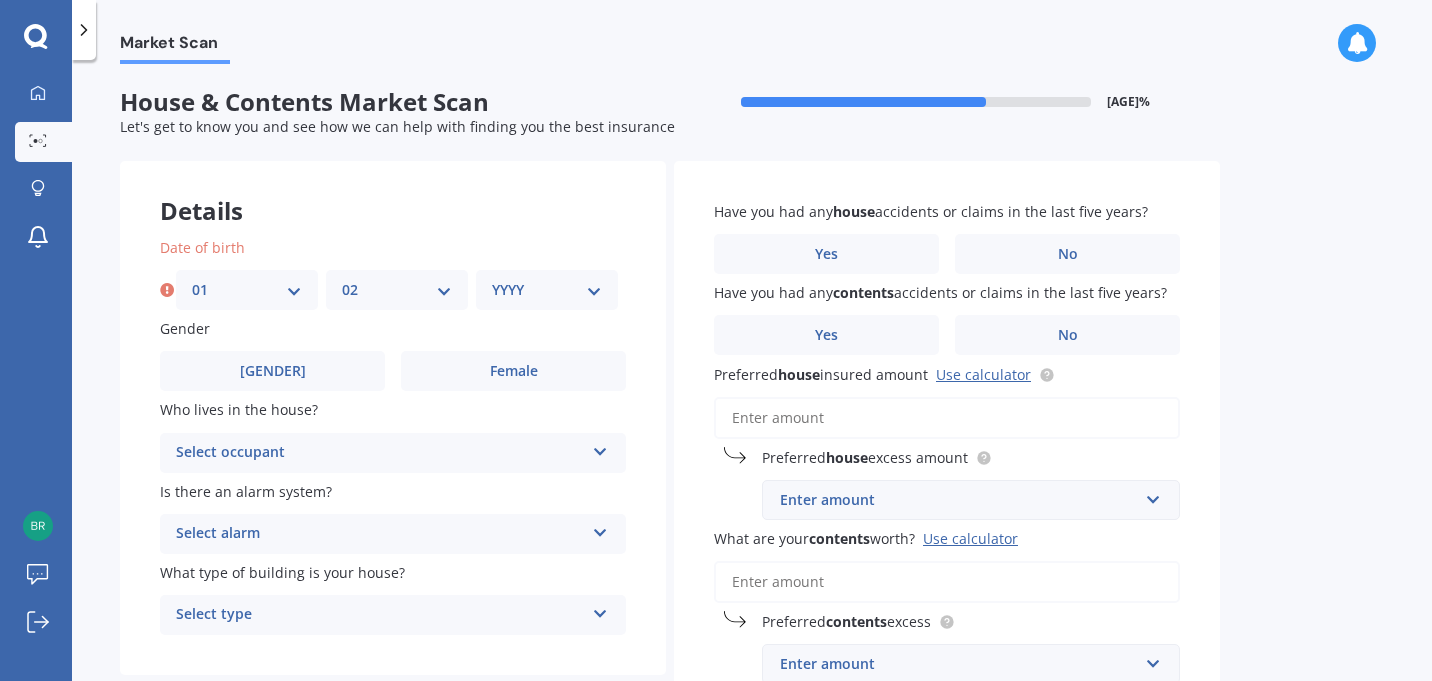 select on "[YEAR]" 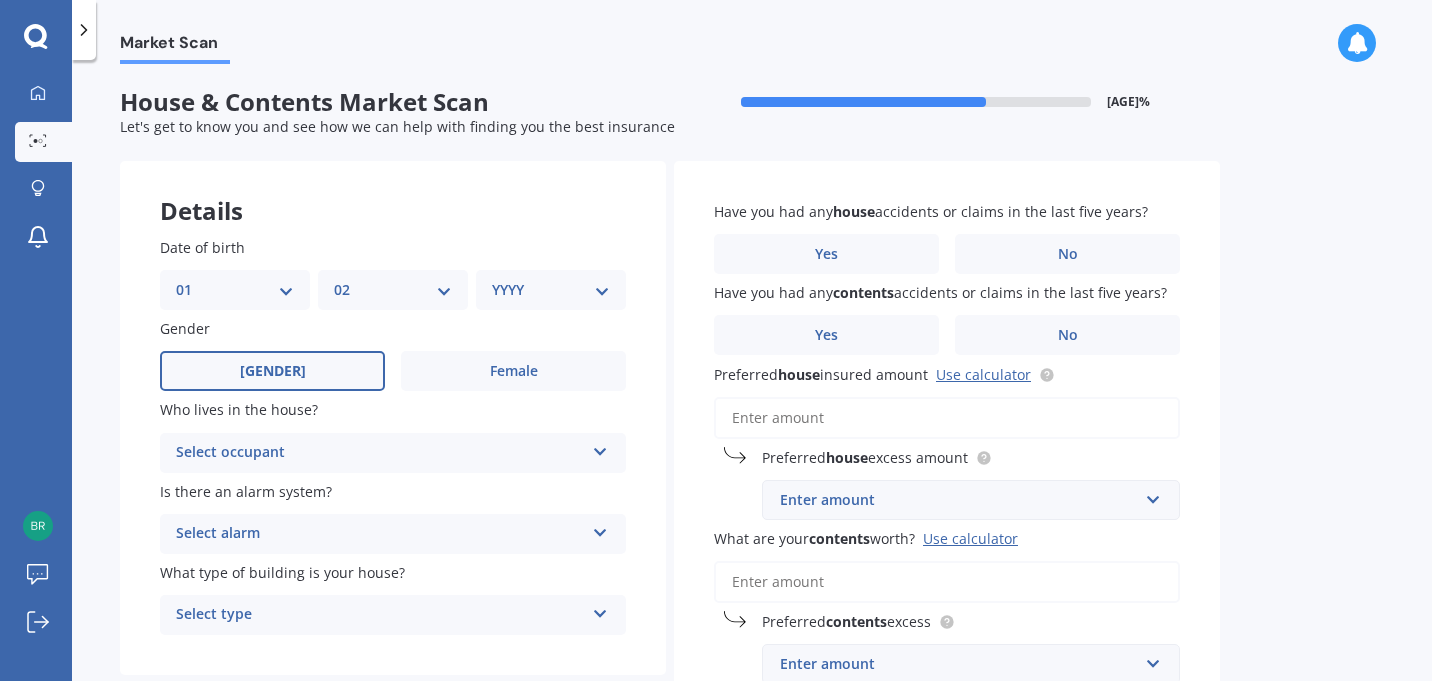 click on "[GENDER]" at bounding box center (272, 371) 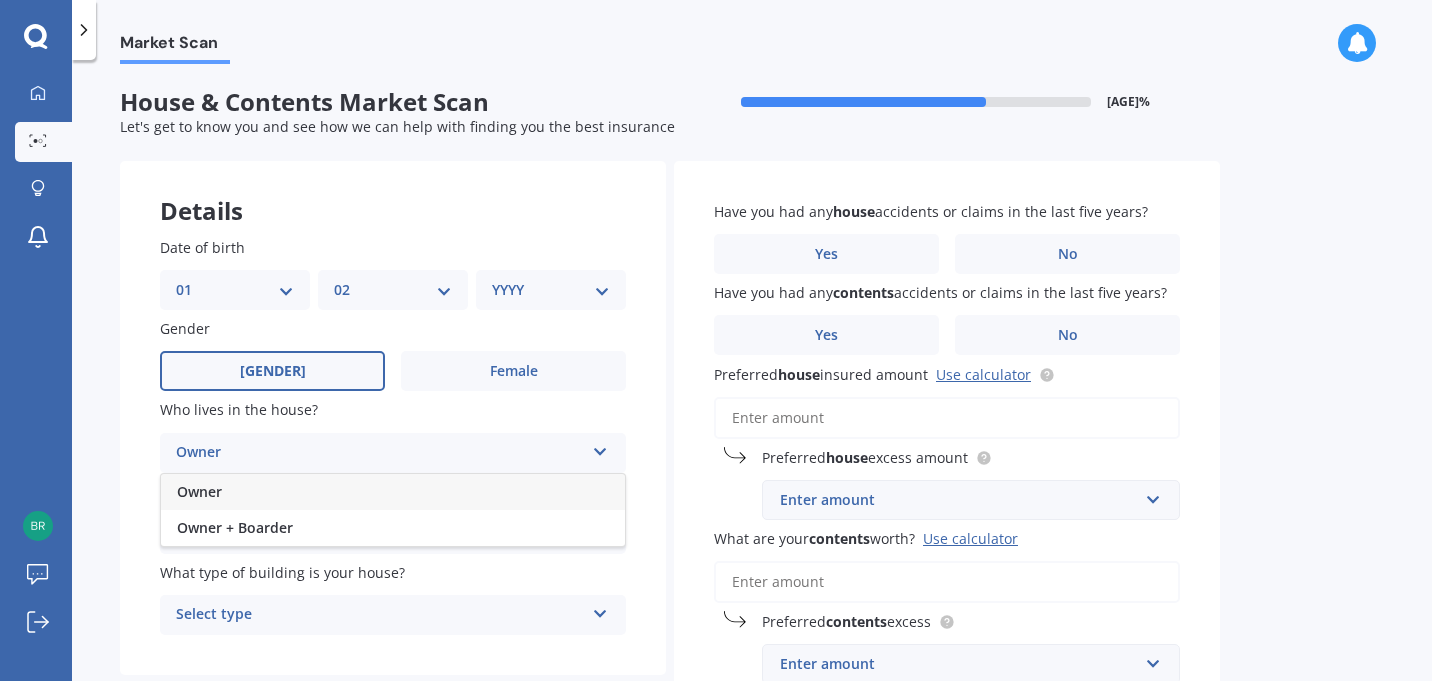 click on "Owner Owner Owner + Boarder" at bounding box center (393, 453) 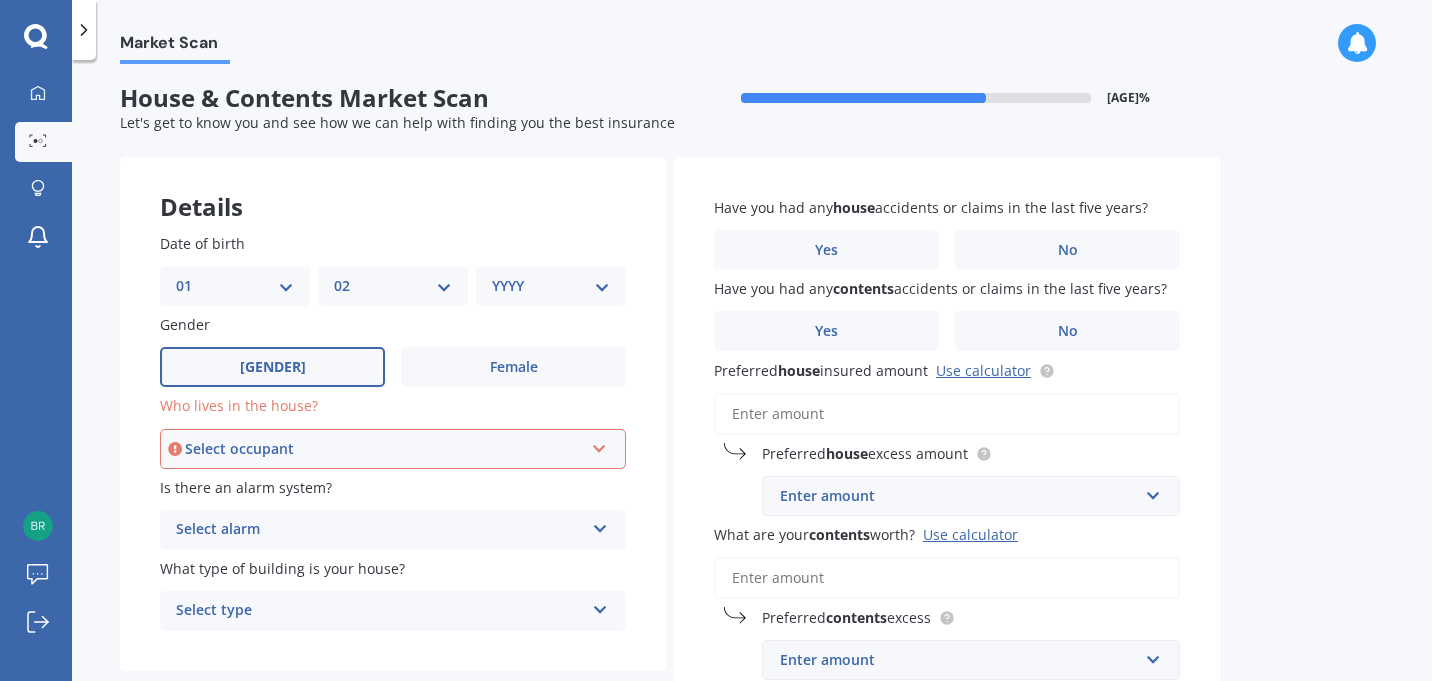 scroll, scrollTop: 5, scrollLeft: 0, axis: vertical 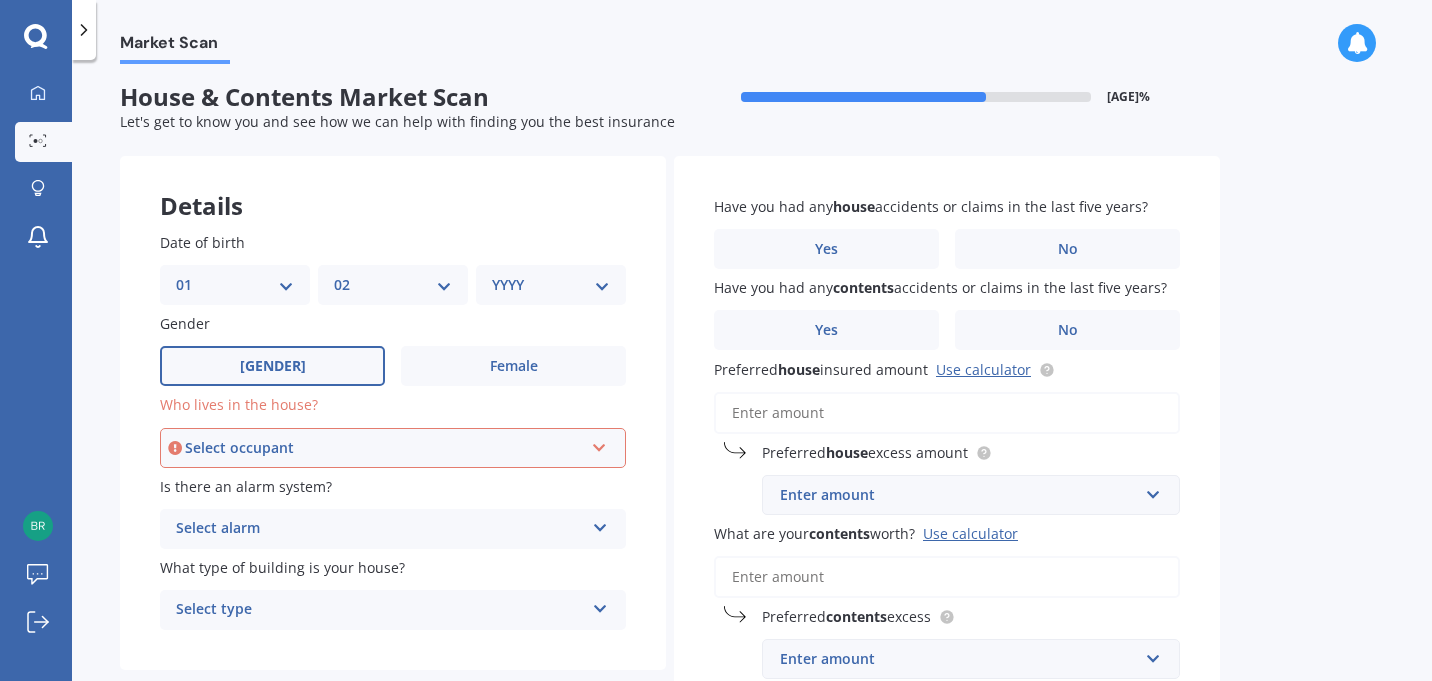 click on "Select occupant" at bounding box center (384, 448) 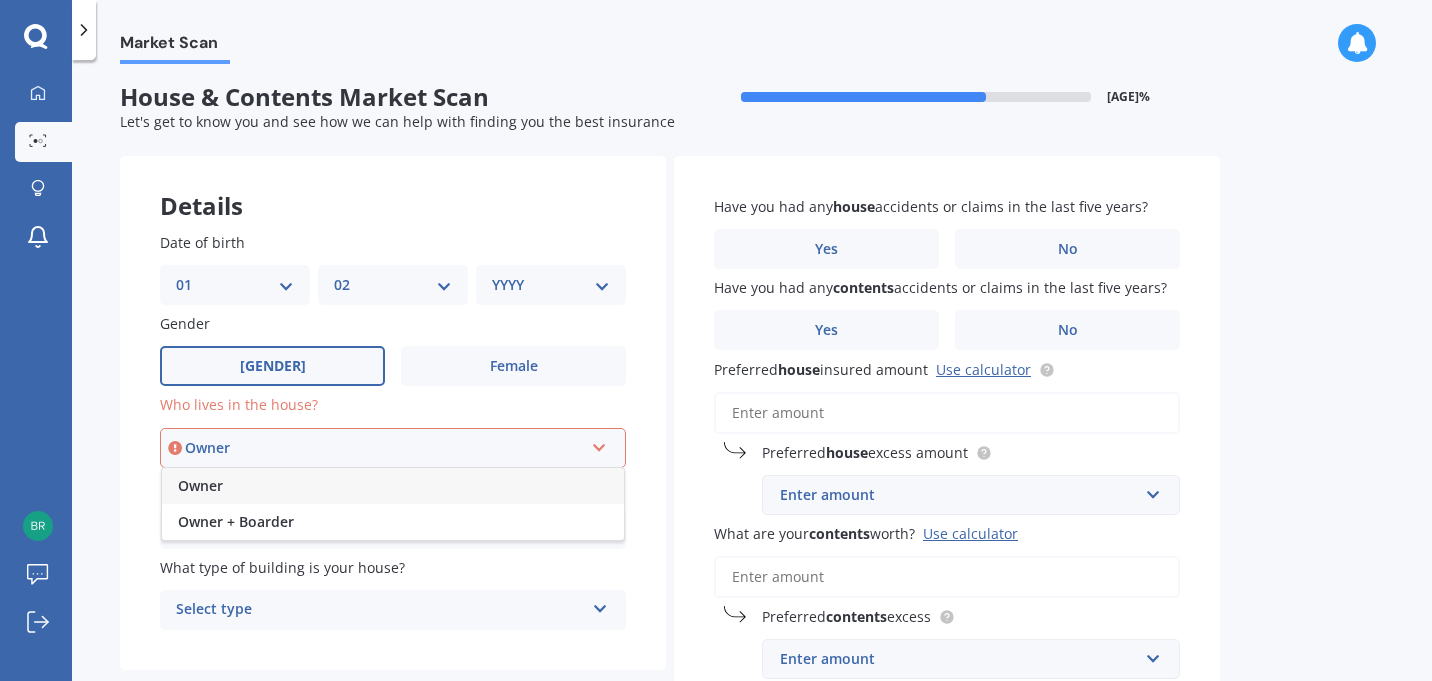 click on "Owner" at bounding box center [393, 486] 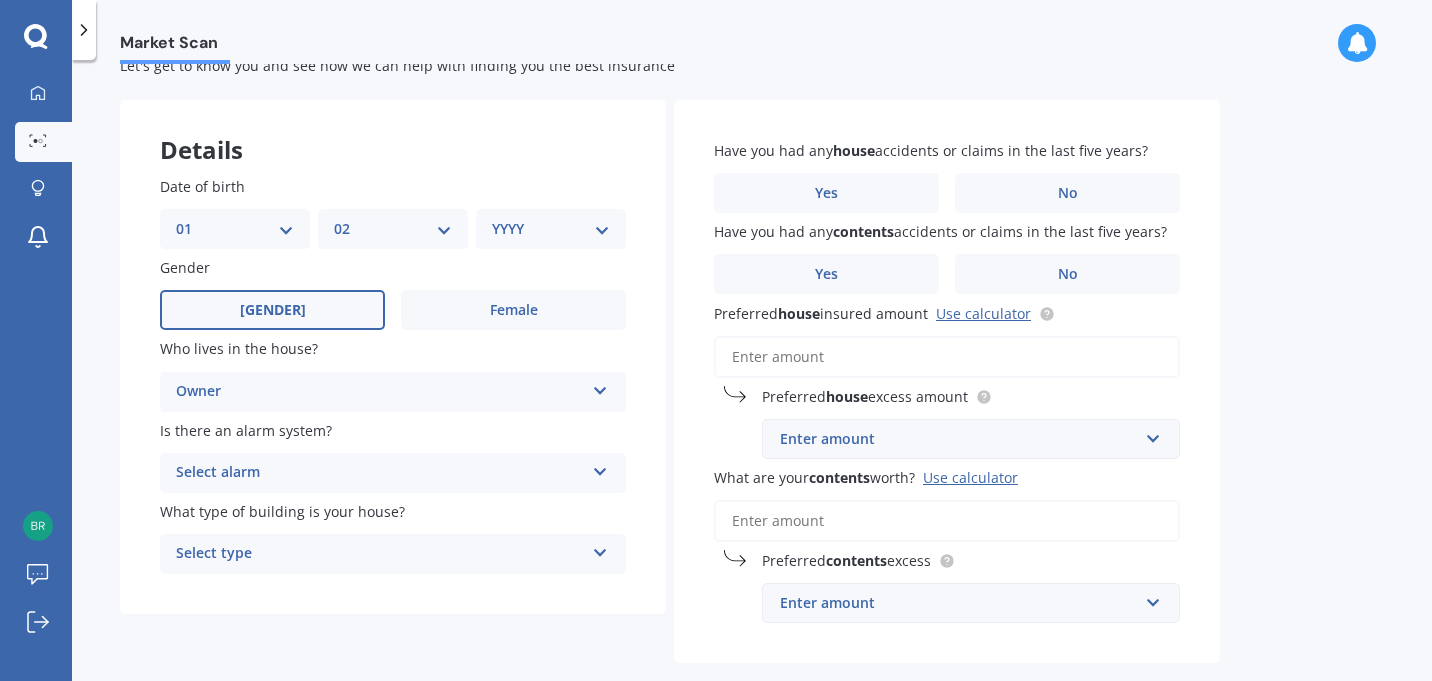 scroll, scrollTop: 60, scrollLeft: 0, axis: vertical 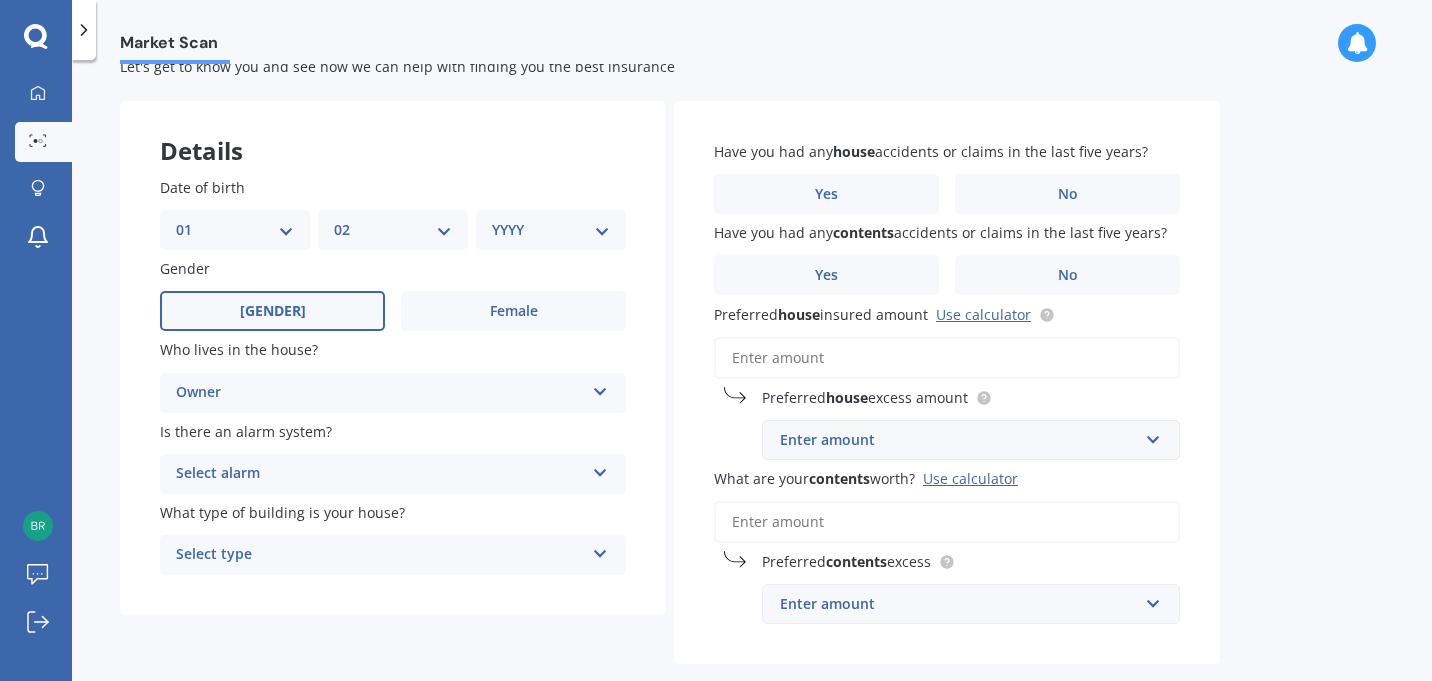 click on "Select alarm" at bounding box center (380, 474) 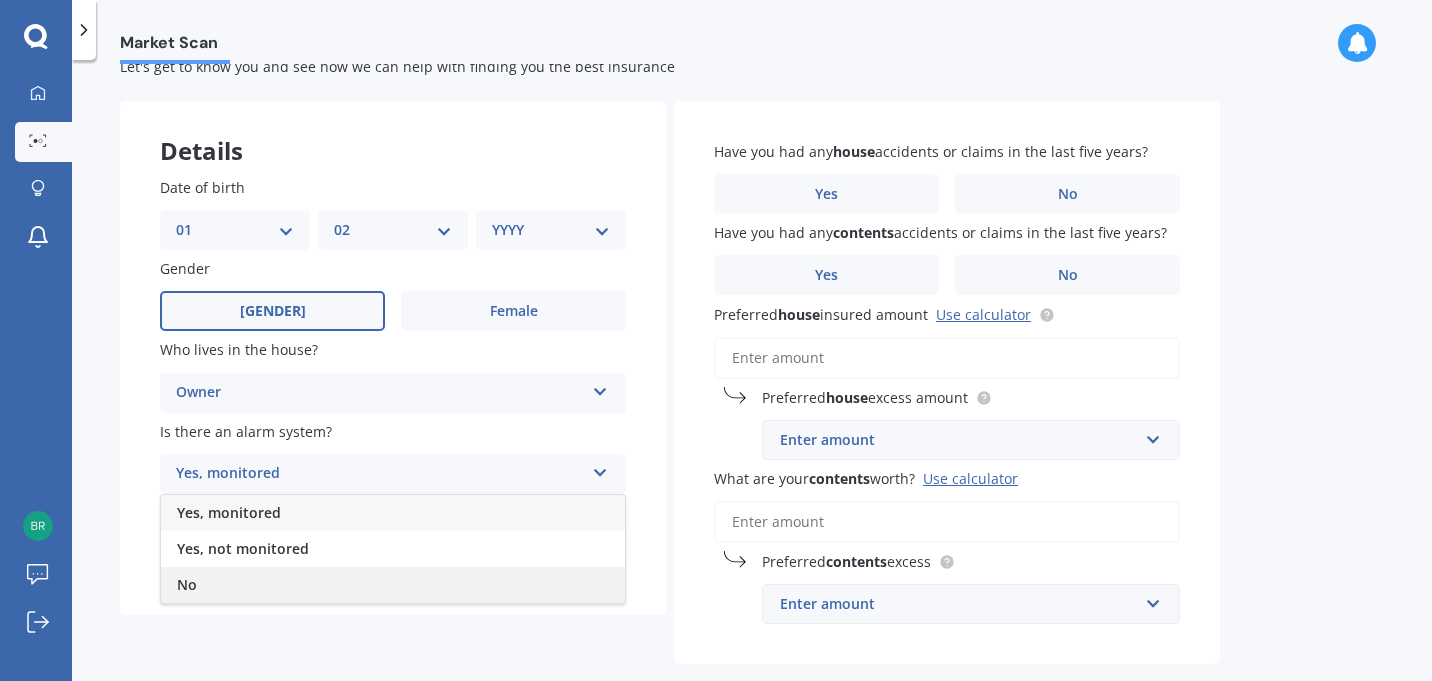 click on "No" at bounding box center (393, 585) 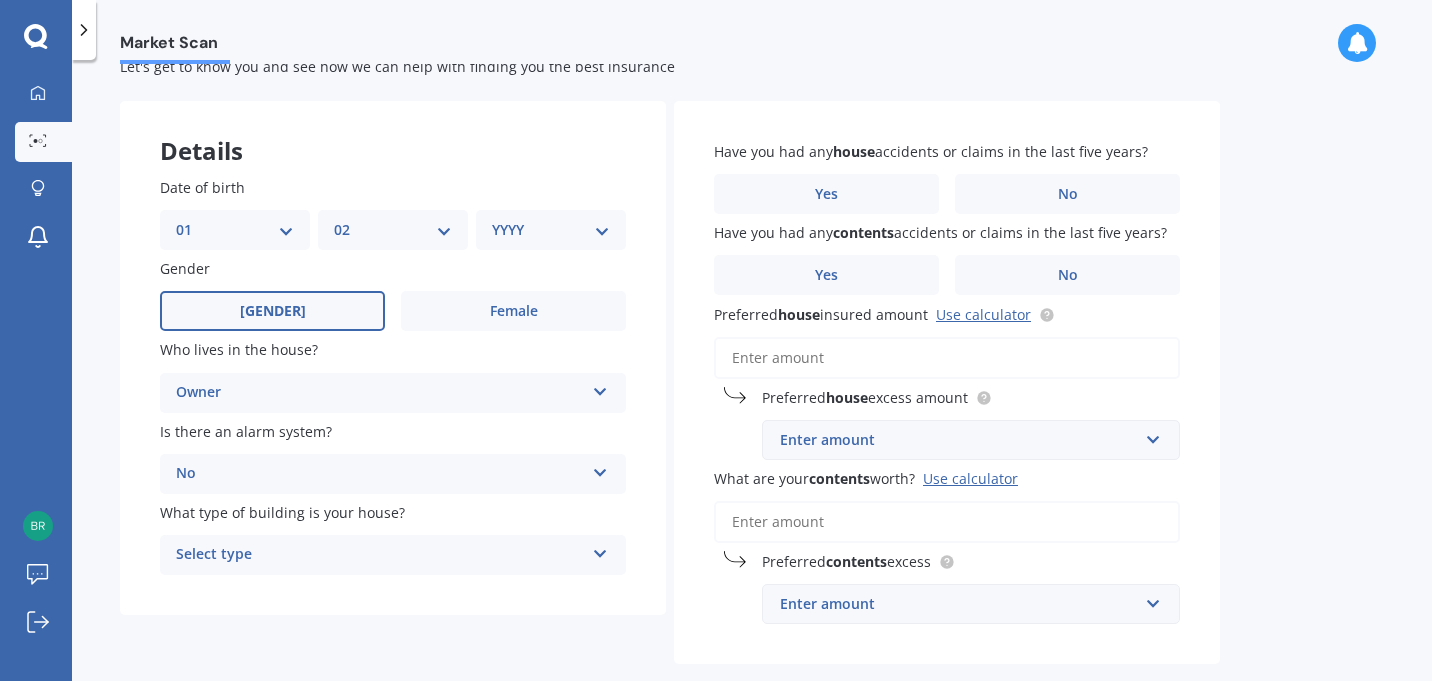 click on "Select type" at bounding box center (380, 555) 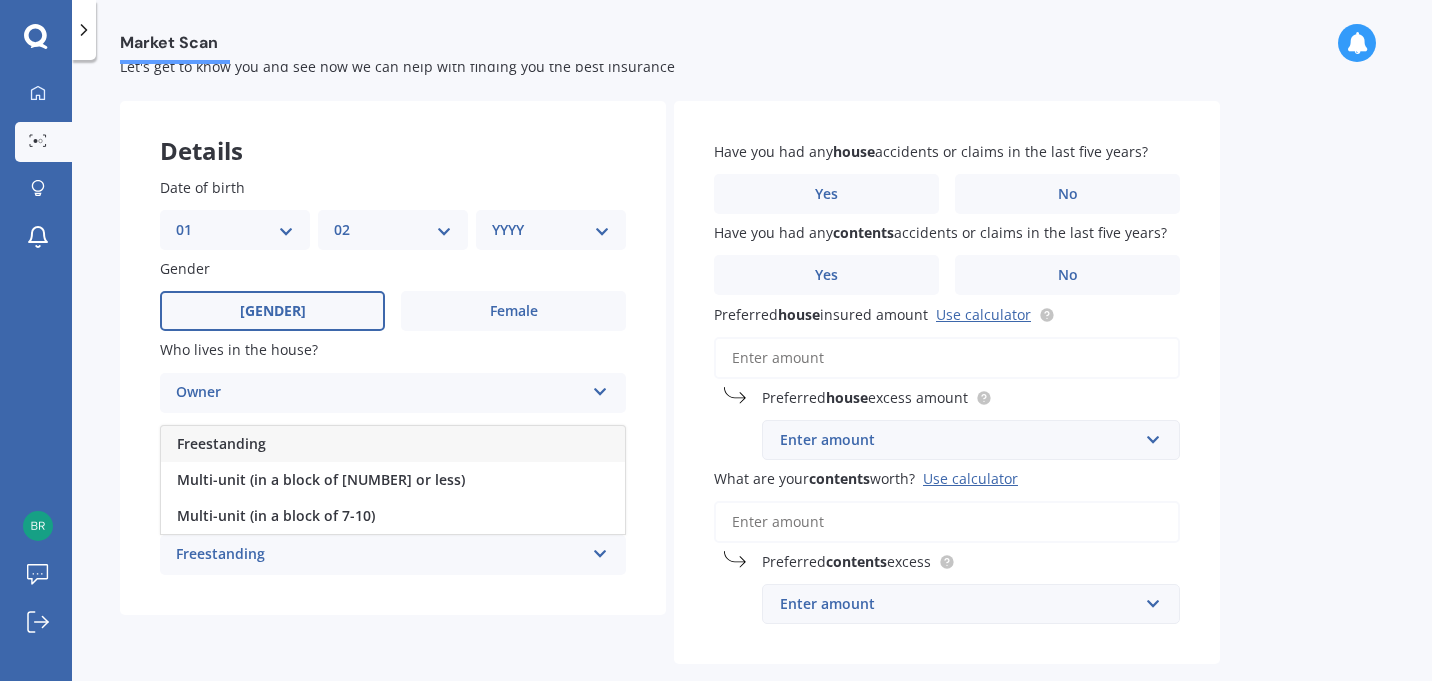click on "Freestanding" at bounding box center (380, 555) 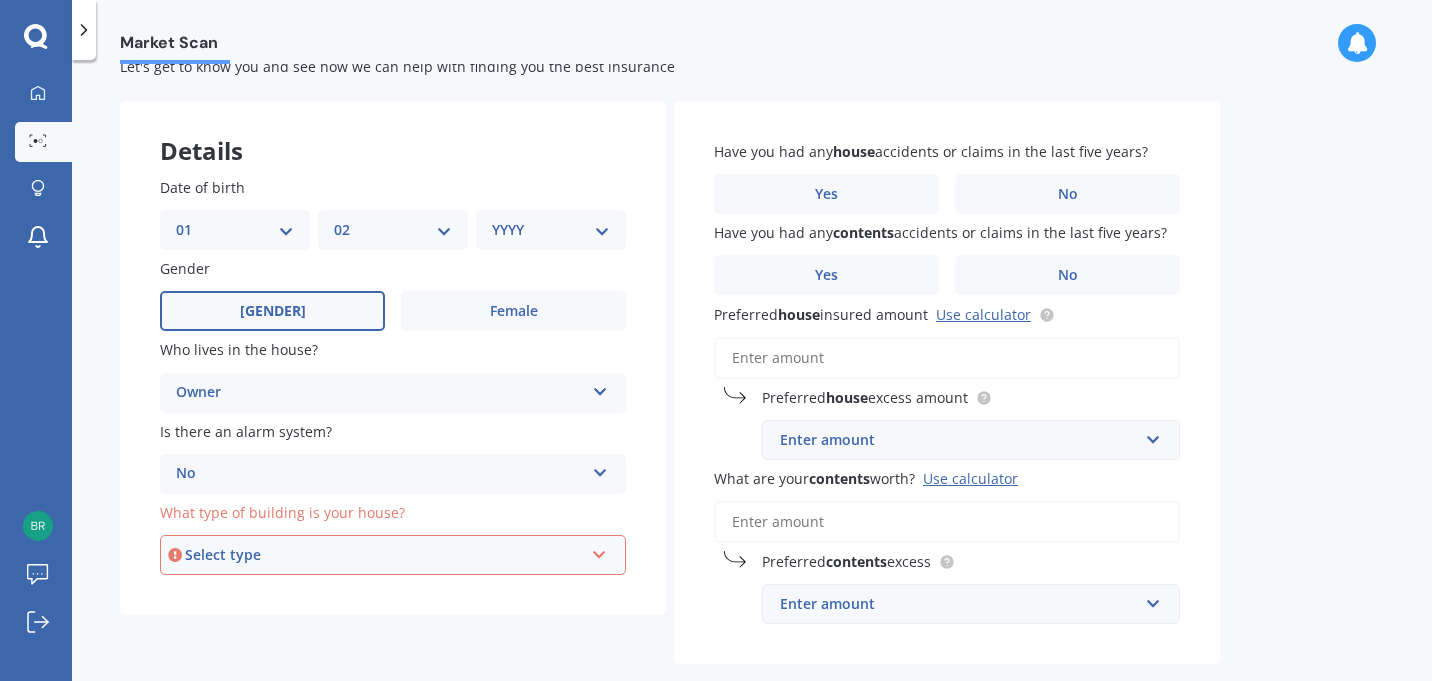 click on "Select type Freestanding Multi-unit (in a block of 6 or less) Multi-unit (in a block of 7-10)" at bounding box center (393, 555) 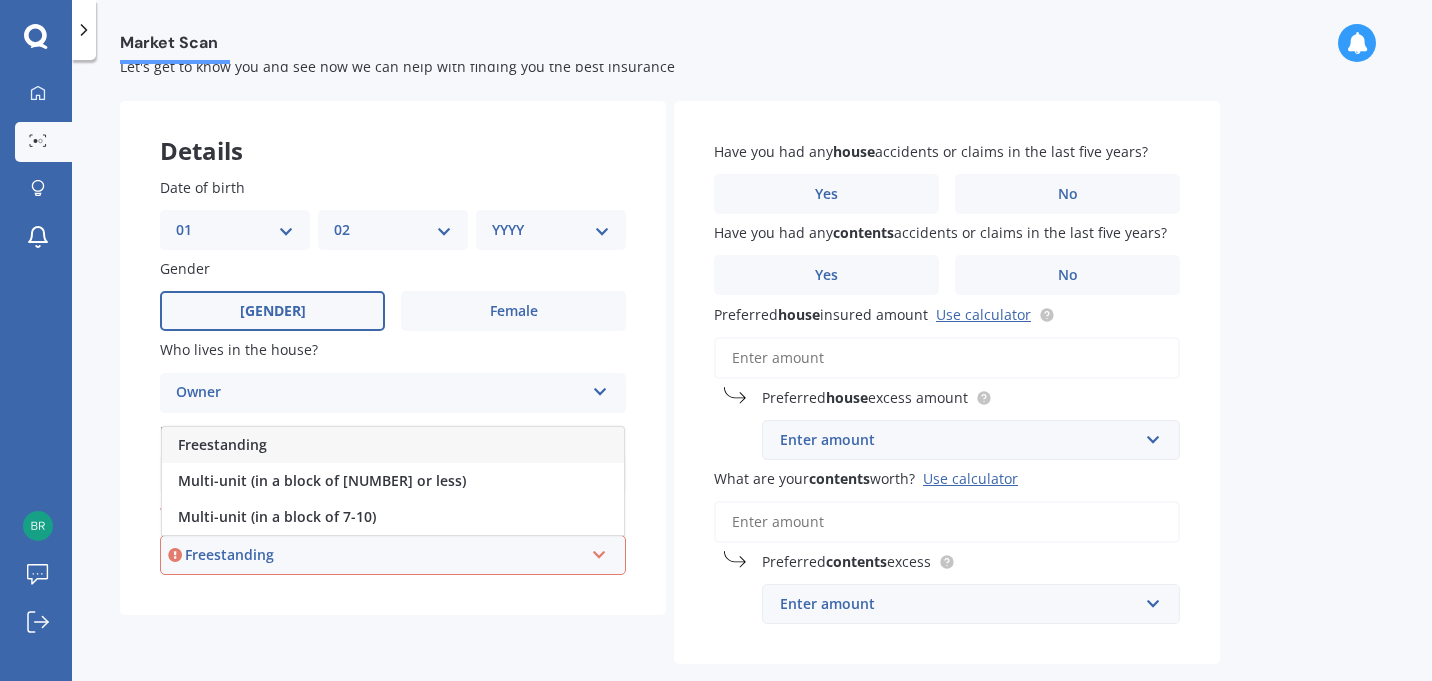 click on "Freestanding Freestanding Multi-unit (in a block of 6 or less) Multi-unit (in a block of 7-10)" at bounding box center (393, 555) 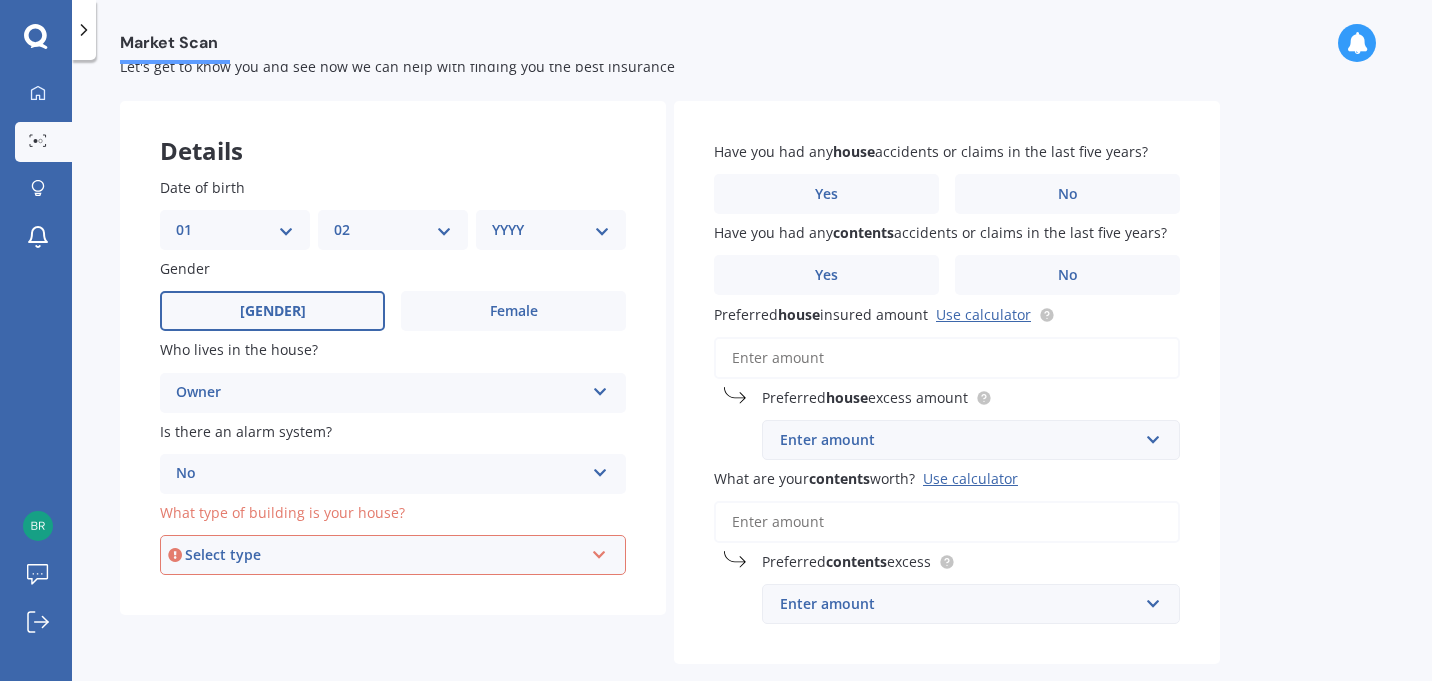 click on "Details Date of birth DD 01 02 03 04 05 06 07 08 09 10 11 12 13 14 15 16 17 18 19 20 21 22 23 24 25 26 27 28 29 30 31 MM 01 02 03 04 05 06 07 08 09 10 11 12 YYYY 2009 2008 2007 2006 2005 2004 2003 2002 2001 2000 1999 1998 1997 1996 1995 1994 1993 1992 1991 1990 1989 1988 1987 1986 1985 1984 1983 1982 1981 1980 1979 1978 1977 1976 1975 1974 1973 1972 1971 1970 1969 1968 1967 1966 1965 1964 1963 1962 1961 1960 1959 1958 1957 1956 1955 1954 1953 1952 1951 1950 1949 1948 1947 1946 1945 1944 1943 1942 1941 1940 1939 1938 1937 1936 1935 1934 1933 1932 1931 1930 1929 1928 1927 1926 1925 1924 1923 1922 1921 1920 1919 1918 1917 1916 1915 1914 1913 1912 1911 1910 Gender Male Female Who lives in the house? Owner Owner Owner + Boarder Is there an alarm system? No Yes, monitored Yes, not monitored No What type of building is your house? Select type Freestanding Multi-unit (in a block of 6 or less) Multi-unit (in a block of 7-10) Have you had any  house  accidents or claims in the last five years? Yes No Have you had any" at bounding box center (670, 414) 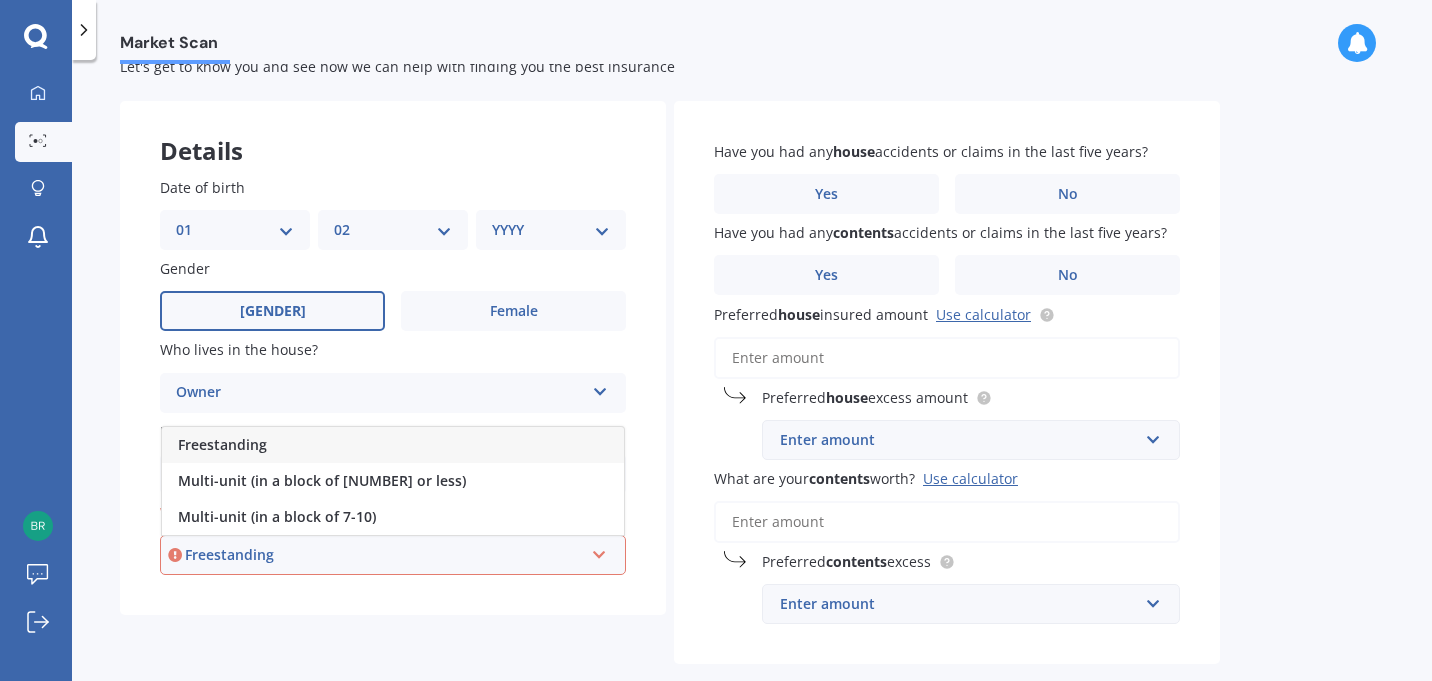 click on "Freestanding" at bounding box center (393, 445) 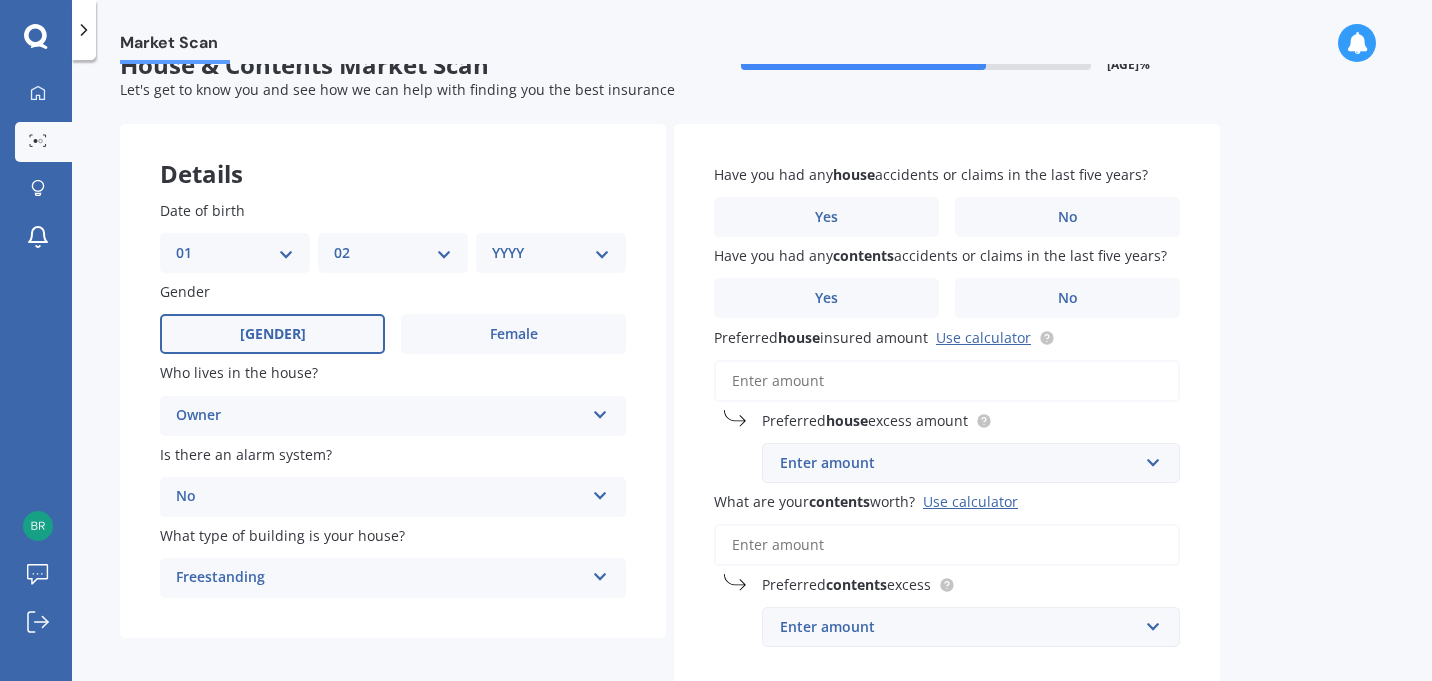 scroll, scrollTop: 34, scrollLeft: 0, axis: vertical 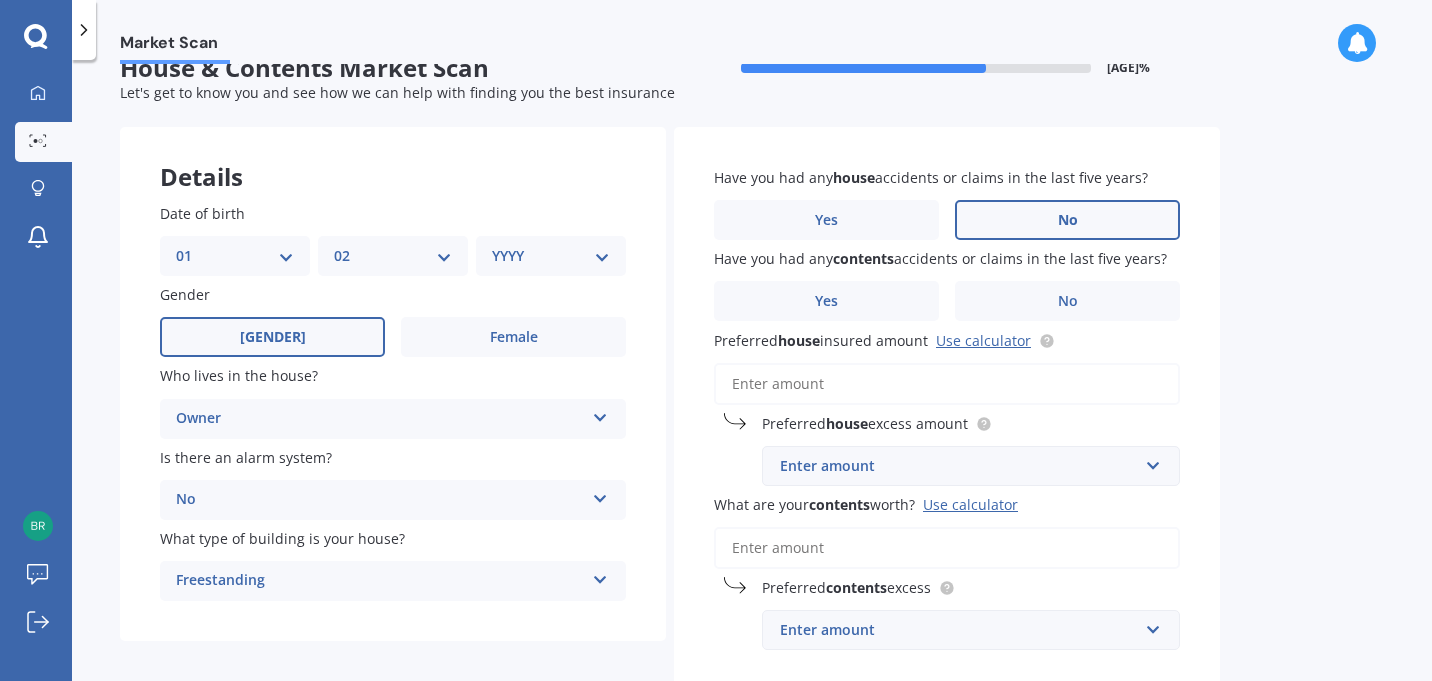 click on "No" at bounding box center [513, 337] 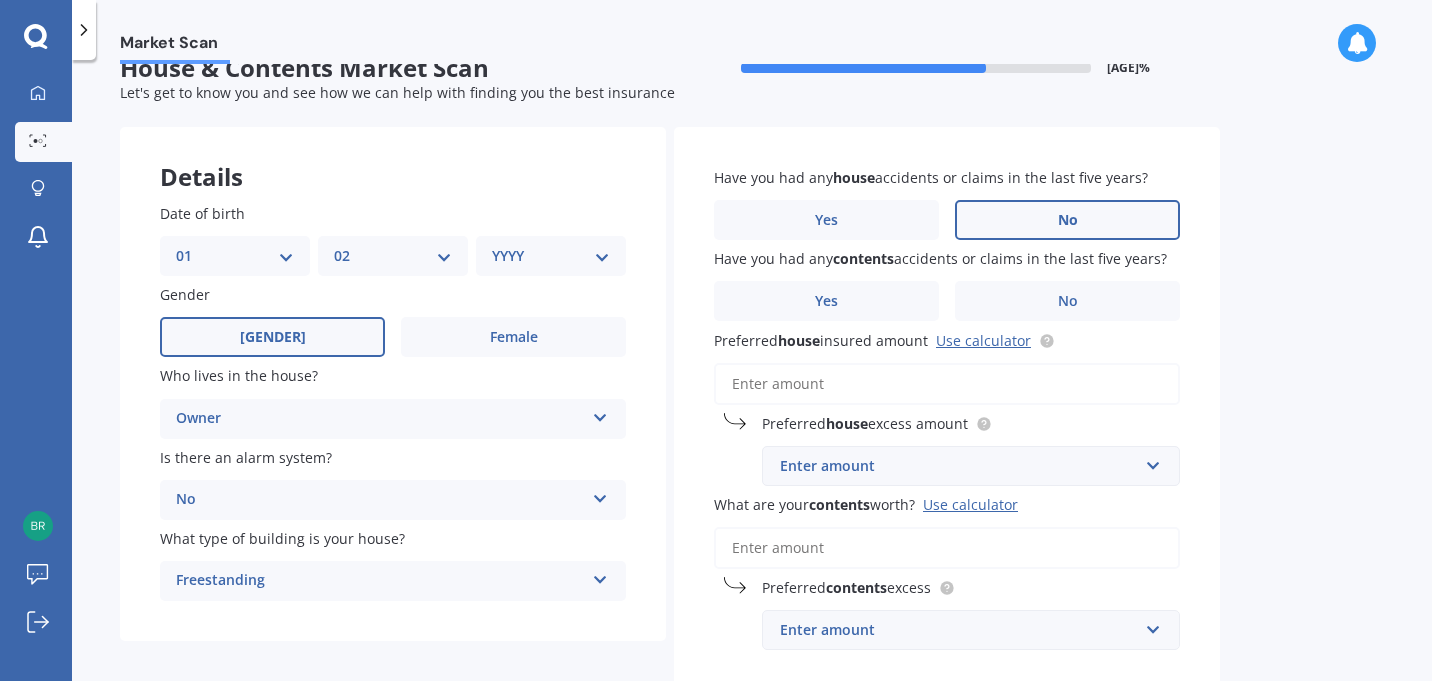 click on "No" at bounding box center [0, 0] 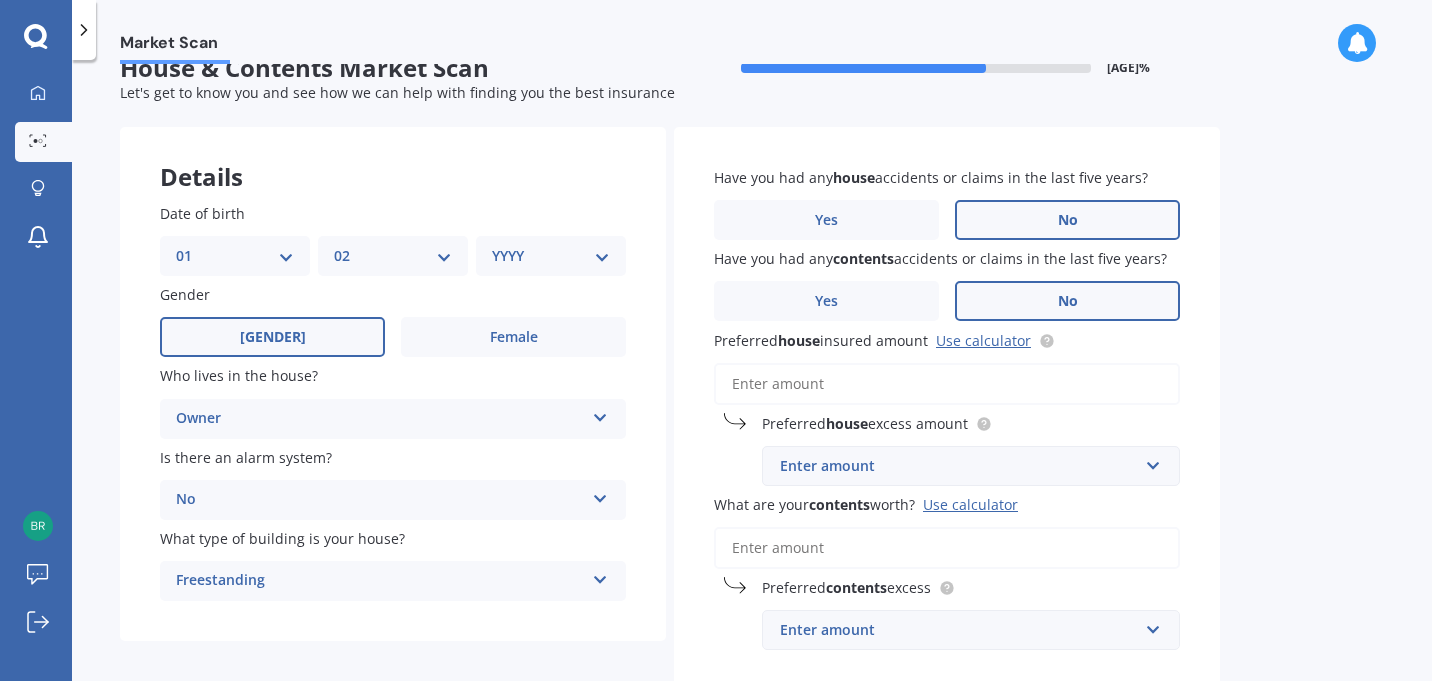 click on "No" at bounding box center [513, 337] 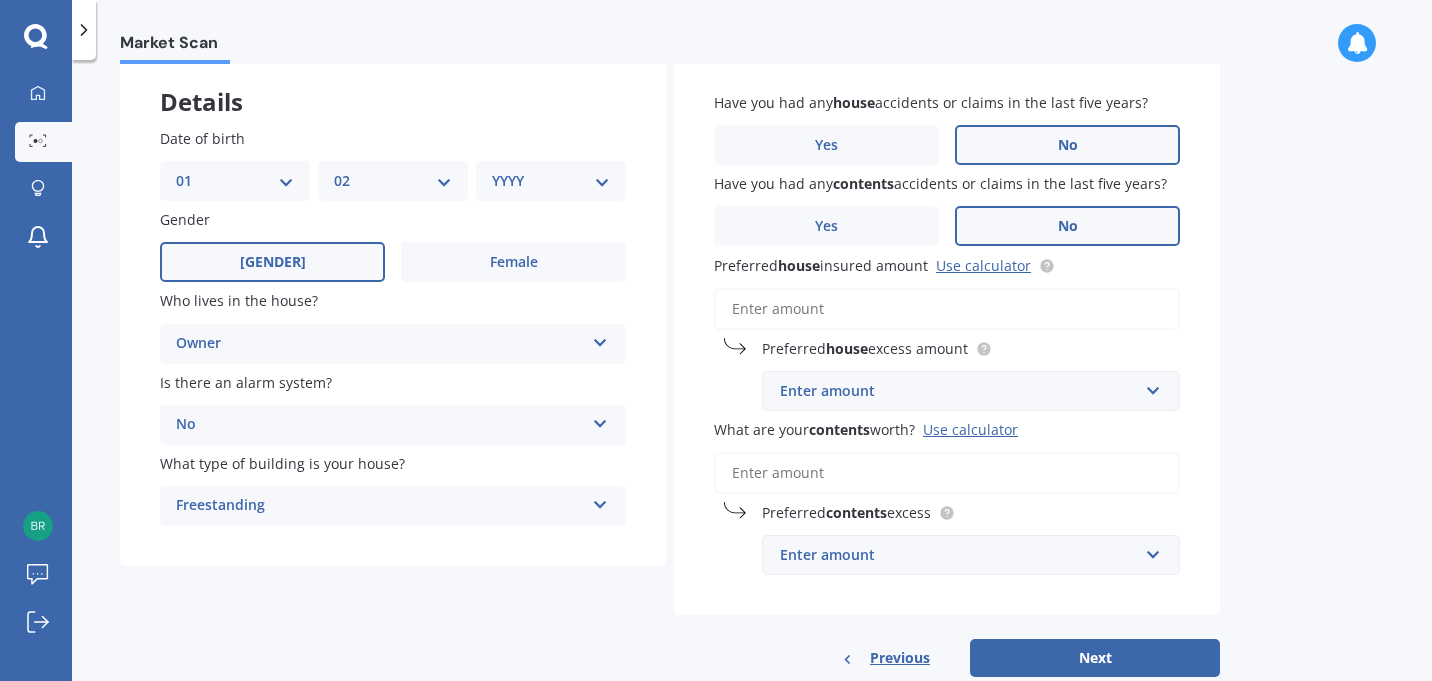 scroll, scrollTop: 119, scrollLeft: 0, axis: vertical 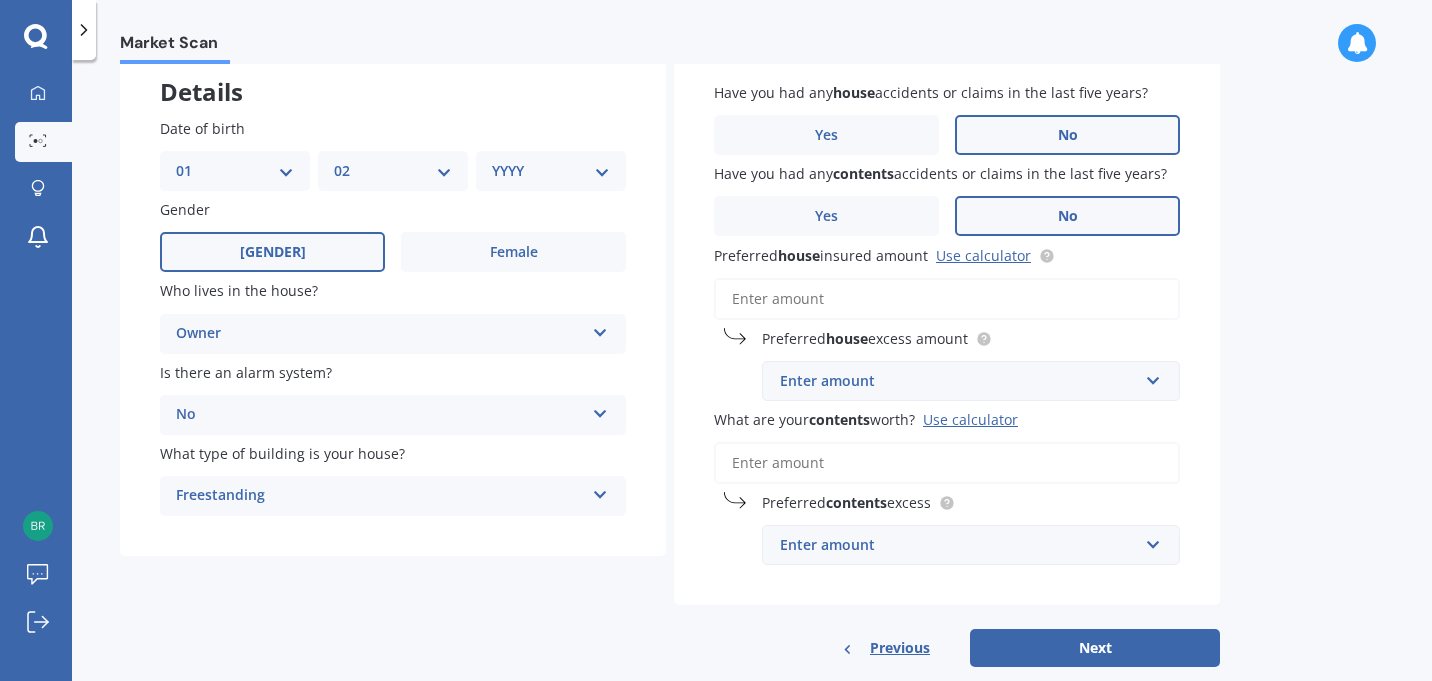 click on "Preferred  house  insured amount Use calculator" at bounding box center [947, 299] 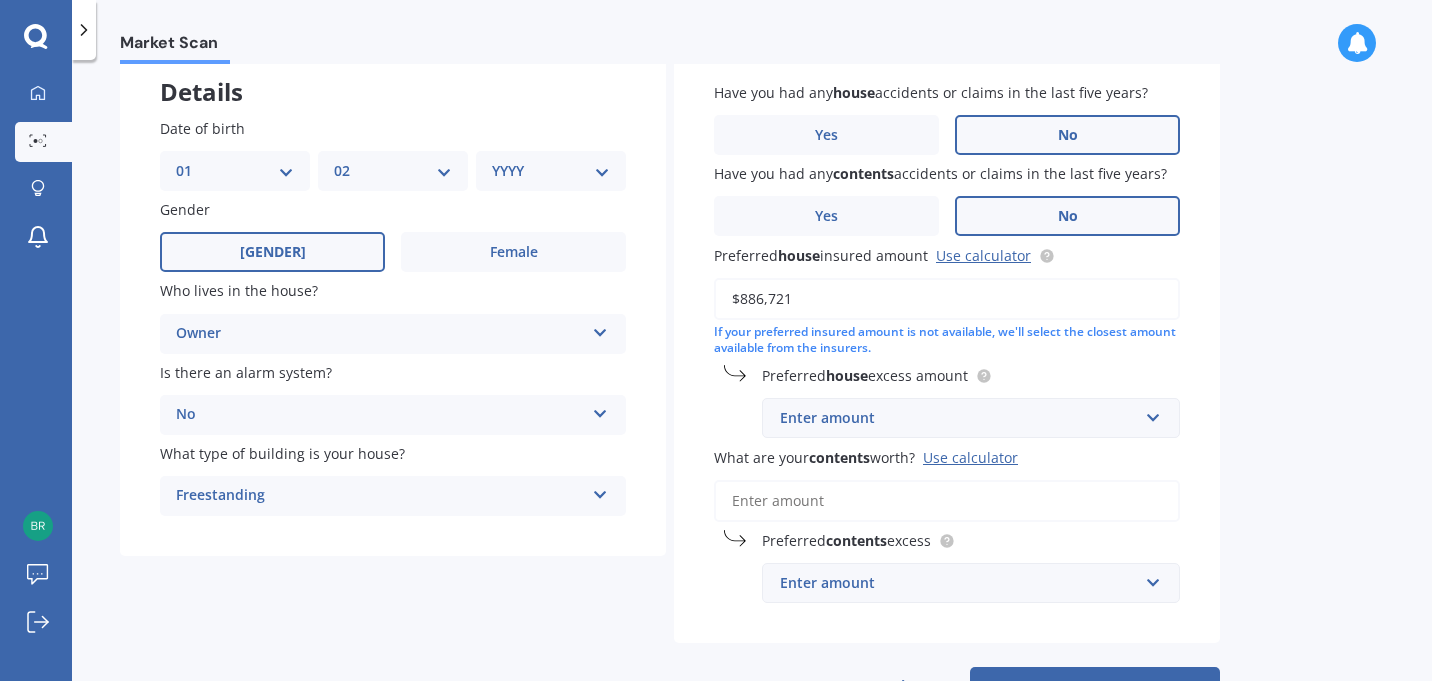 type on "$886,721" 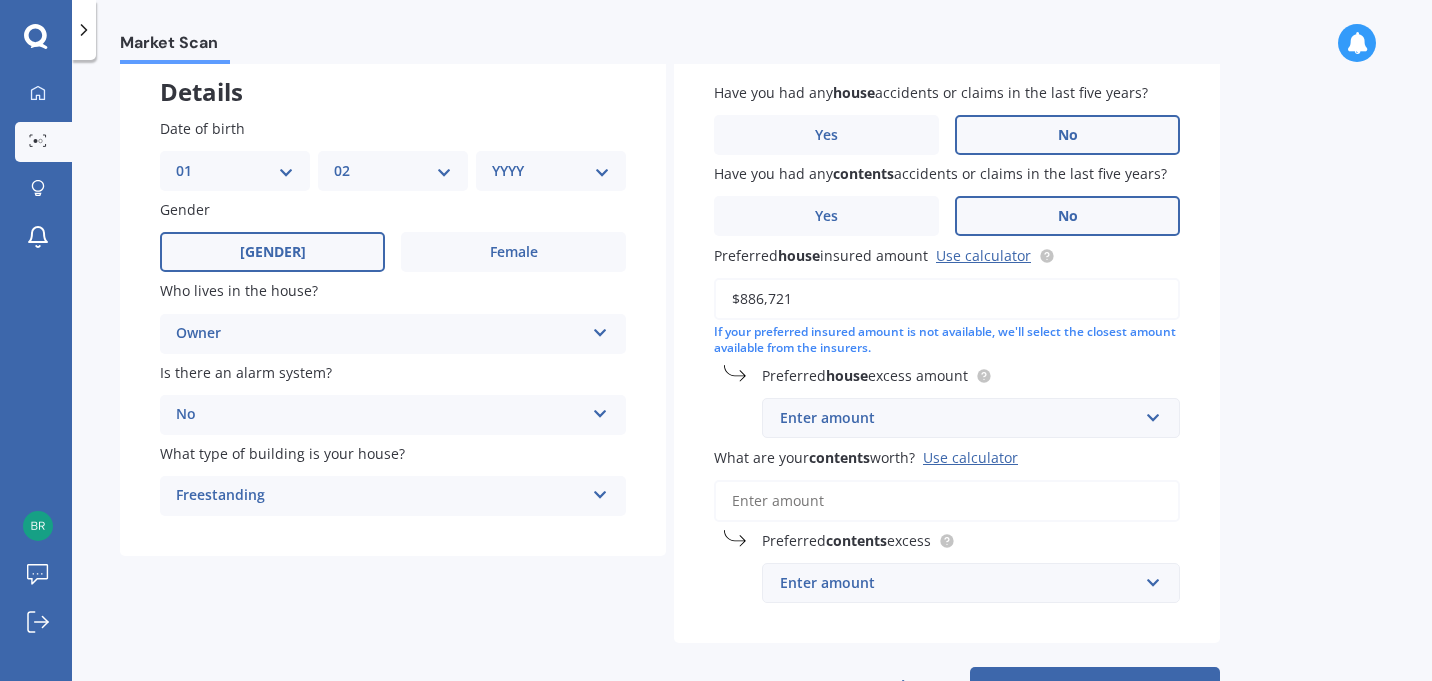 click on "Have you had any  house  accidents or claims in the last five years? Yes No Have you had any  contents  accidents or claims in the last five years? Yes No Preferred  house  insured amount Use calculator $[PRICE] If your preferred insured amount is not available, we'll select the closest amount available from the insurers. Preferred  house  excess amount Enter amount $[PRICE] $[PRICE] $[PRICE] $[PRICE] $[PRICE] $[PRICE] $[PRICE] What are your  contents  worth? Use calculator Preferred  contents  excess Enter amount $[PRICE] $[PRICE] $[PRICE] $[PRICE] $[PRICE] $[PRICE] $[PRICE]" at bounding box center [947, 342] 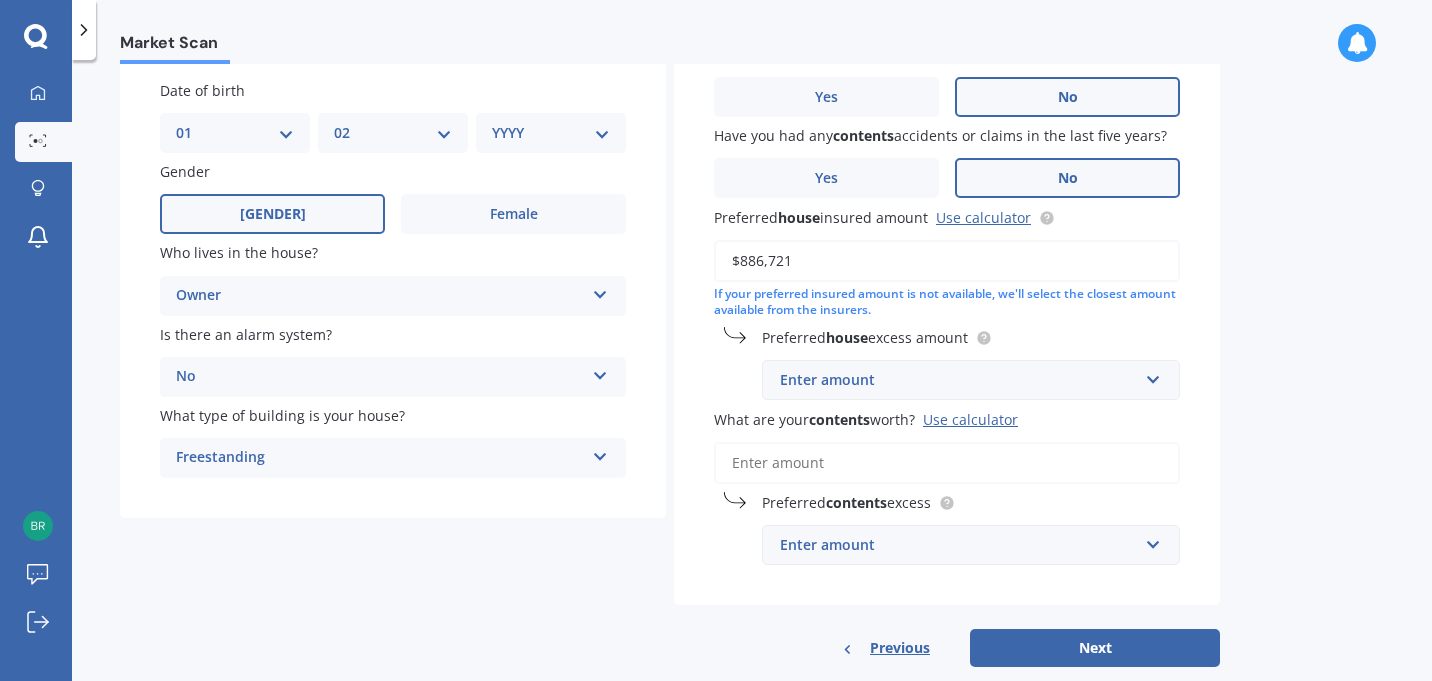 scroll, scrollTop: 168, scrollLeft: 0, axis: vertical 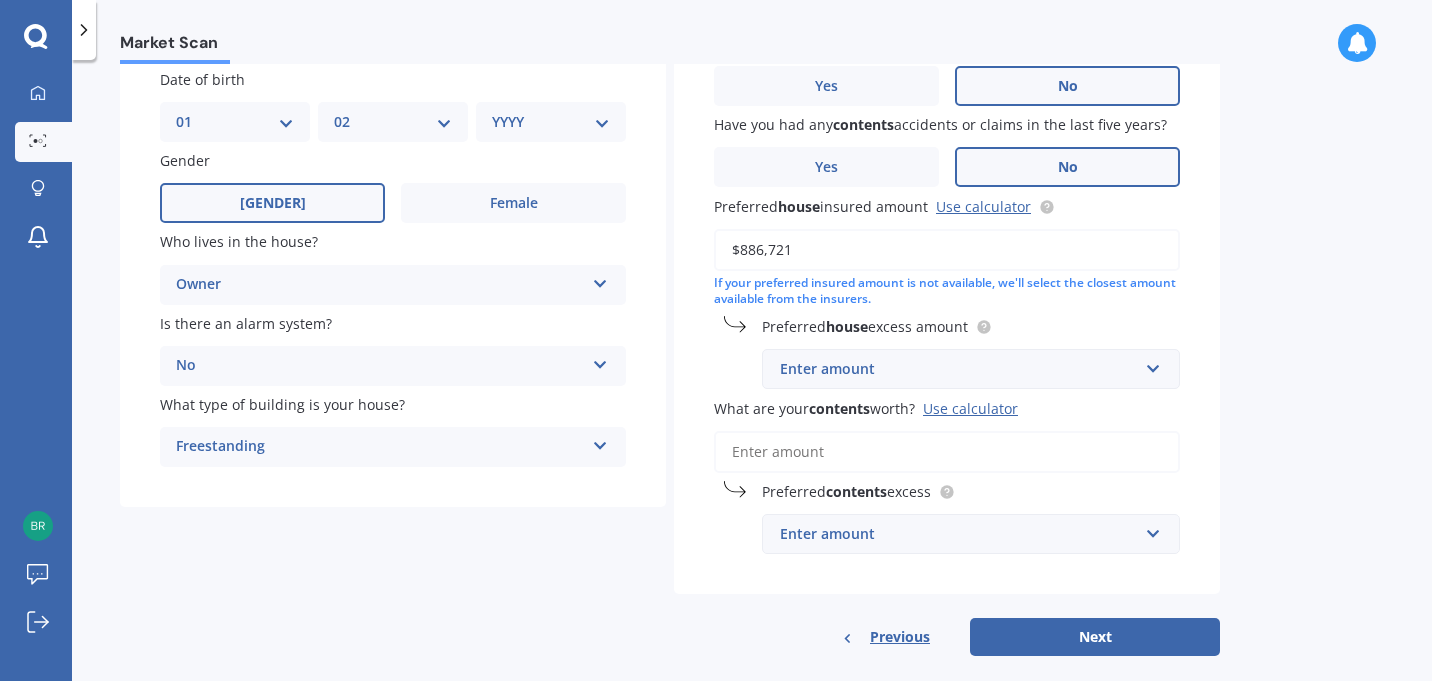 click on "Enter amount" at bounding box center (959, 369) 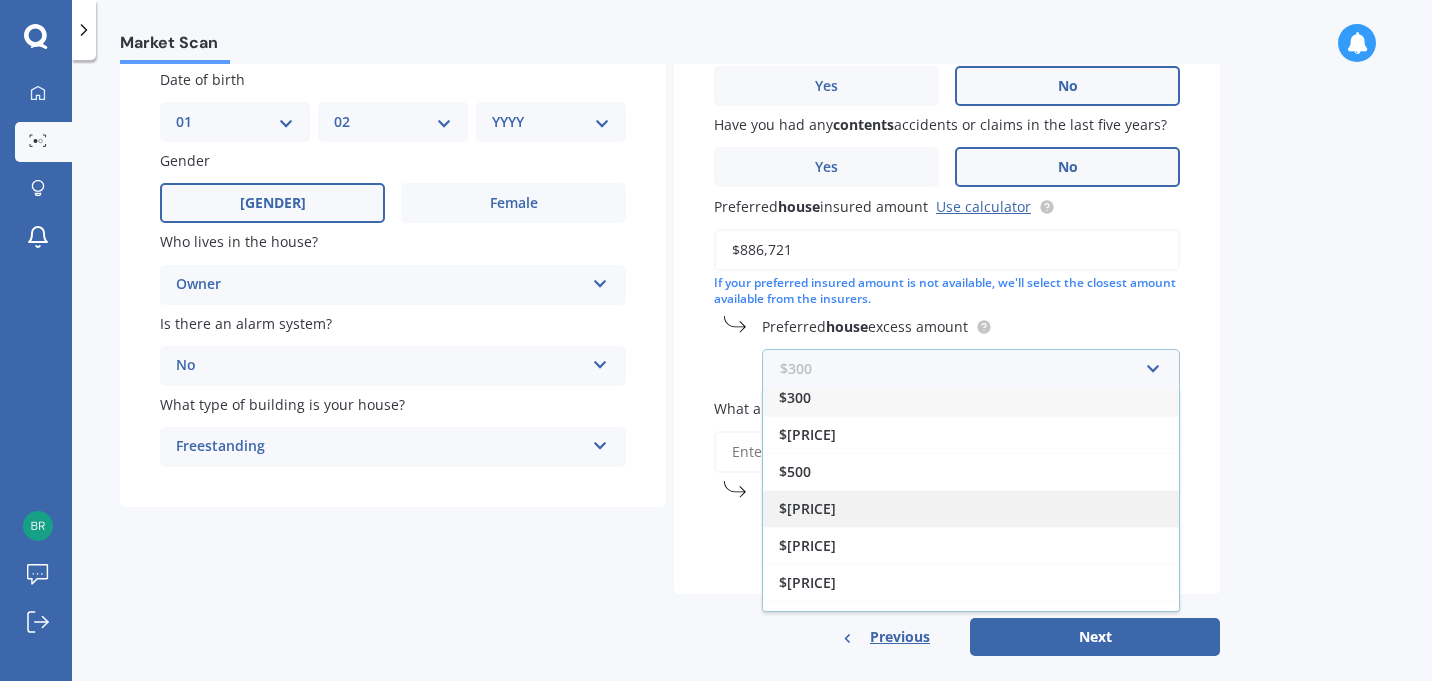 scroll, scrollTop: 35, scrollLeft: 0, axis: vertical 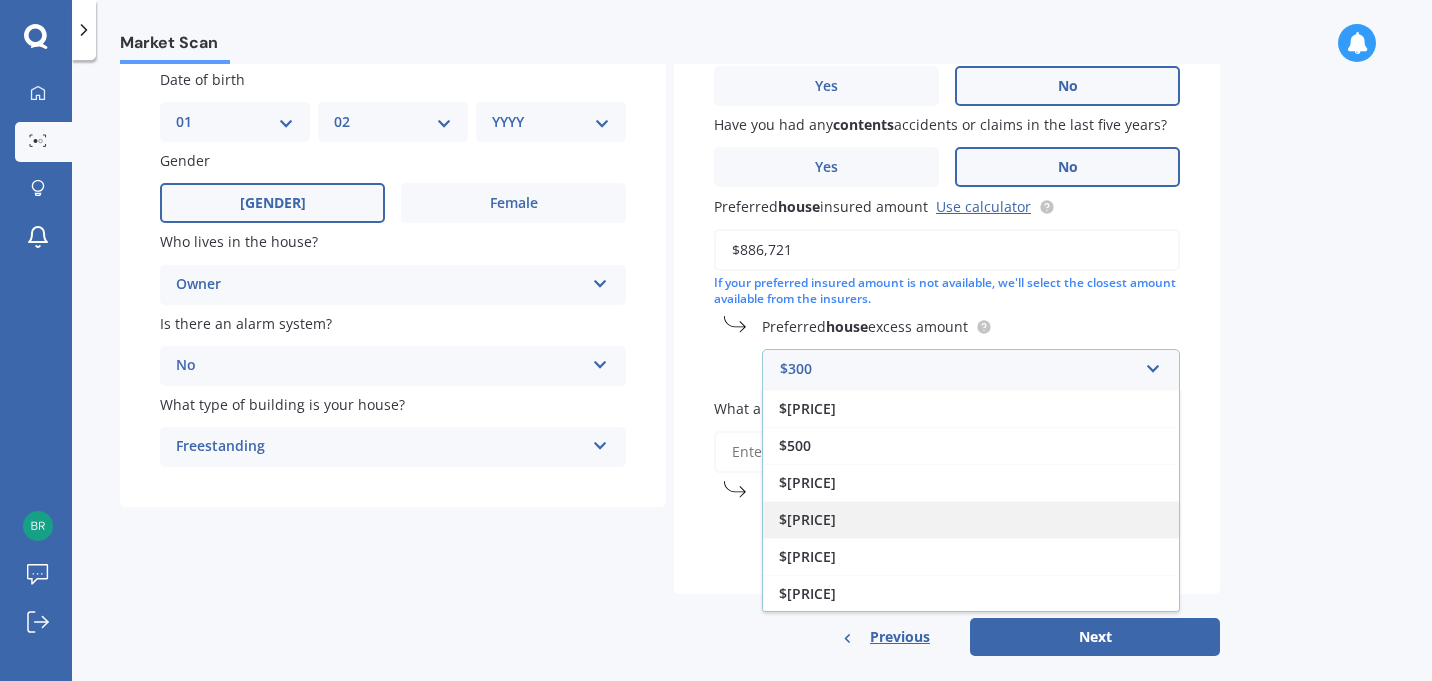 click on "$[PRICE]" at bounding box center [971, 519] 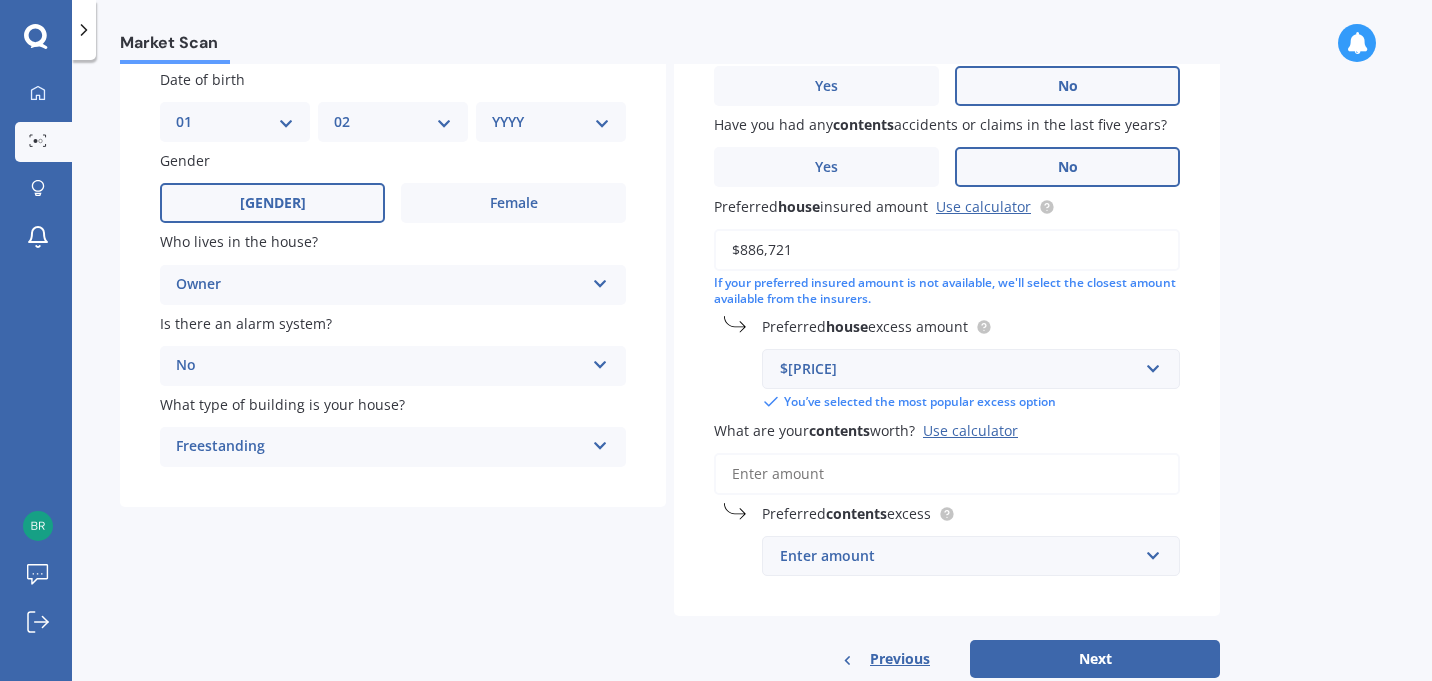 click on "Market Scan House & Contents Market Scan 70 % Let's get to know you and see how we can help with finding you the best insurance Details Date of birth DD 01 02 03 04 05 06 07 08 09 10 11 12 13 14 15 16 17 18 19 20 21 22 23 24 25 26 27 28 29 30 31 MM 01 02 03 04 05 06 07 08 09 10 11 12 YYYY 2009 2008 2007 2006 2005 2004 2003 2002 2001 2000 1999 1998 1997 1996 1995 1994 1993 1992 1991 1990 1989 1988 1987 1986 1985 1984 1983 1982 1981 1980 1979 1978 1977 1976 1975 1974 1973 1972 1971 1970 1969 1968 1967 1966 1965 1964 1963 1962 1961 1960 1959 1958 1957 1956 1955 1954 1953 1952 1951 1950 1949 1948 1947 1946 1945 1944 1943 1942 1941 1940 1939 1938 1937 1936 1935 1934 1933 1932 1931 1930 1929 1928 1927 1926 1925 1924 1923 1922 1921 1920 1919 1918 1917 1916 1915 1914 1913 1912 1911 1910 Gender Male Female Who lives in the house? Owner Owner Owner + Boarder Is there an alarm system? No Yes, monitored Yes, not monitored No What type of building is your house? Freestanding Freestanding Multi-unit (in a block of 7-10) No" at bounding box center (752, 374) 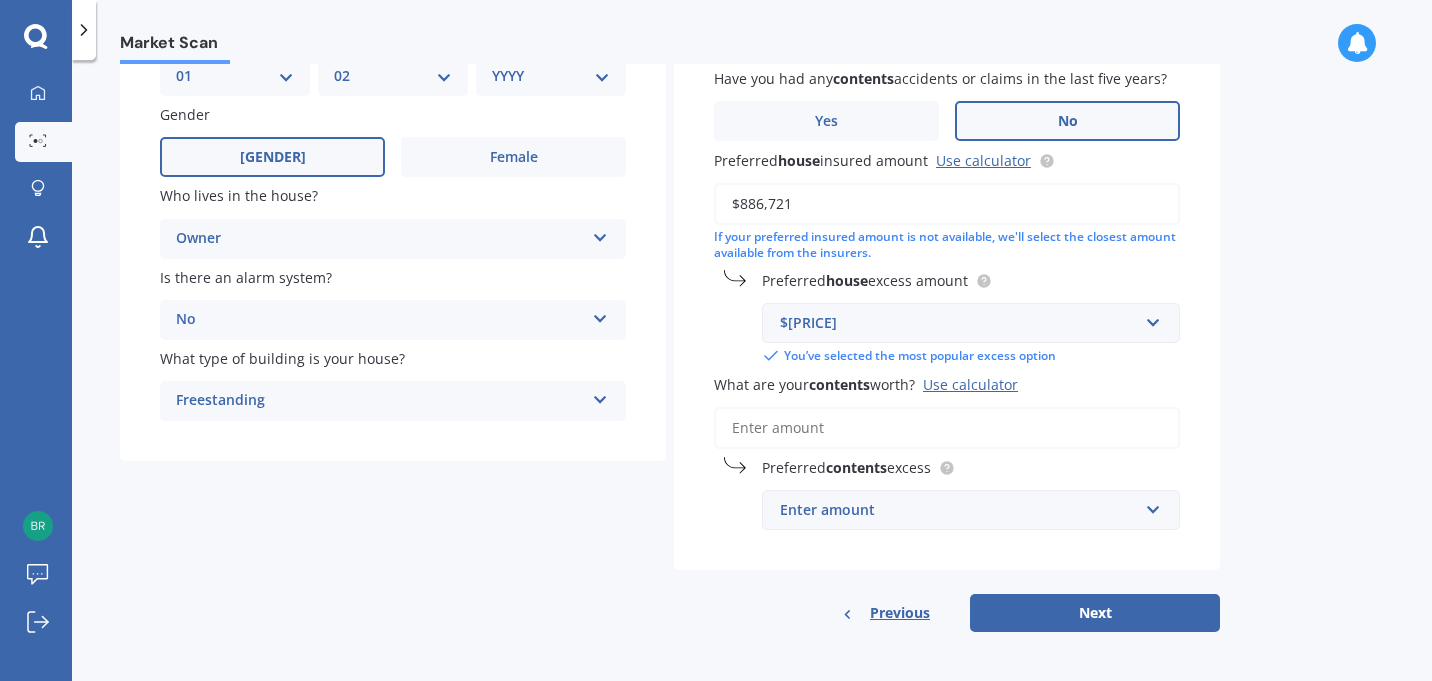 scroll, scrollTop: 220, scrollLeft: 0, axis: vertical 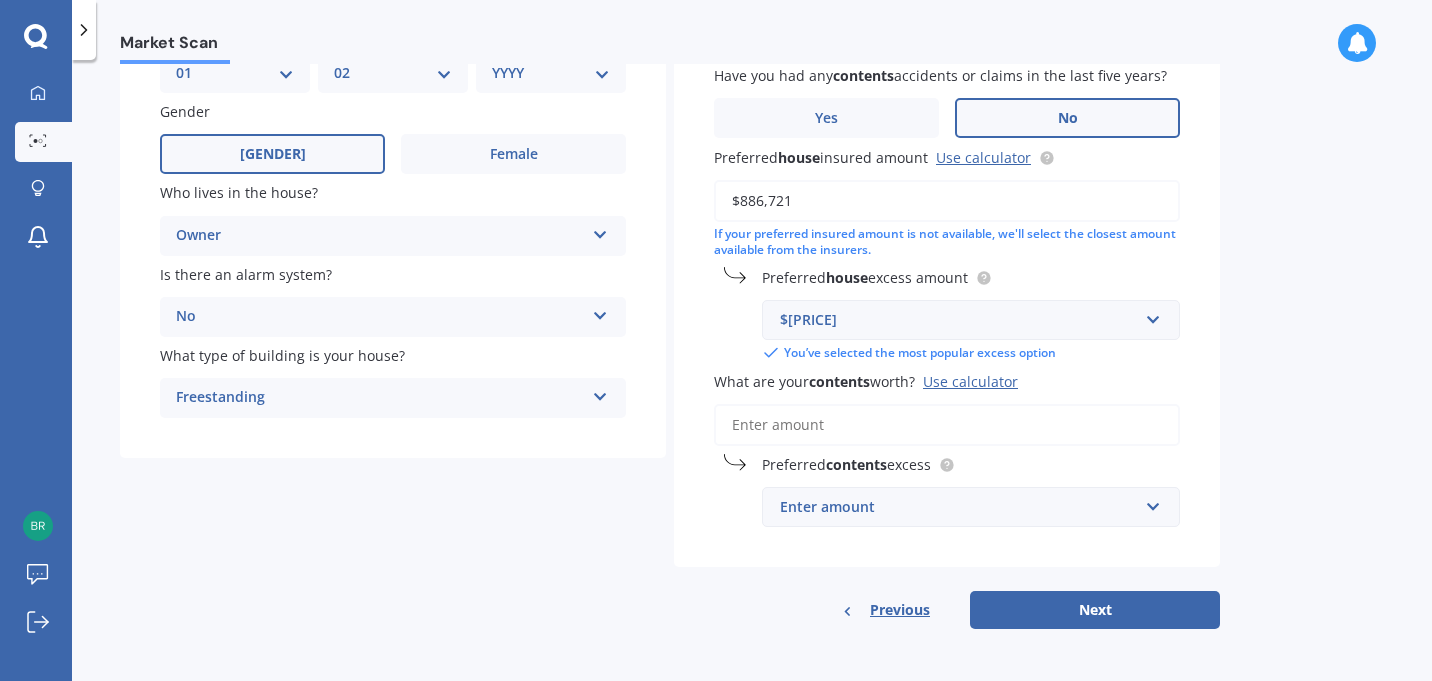 click on "What are your  contents  worth? Use calculator" at bounding box center [947, 425] 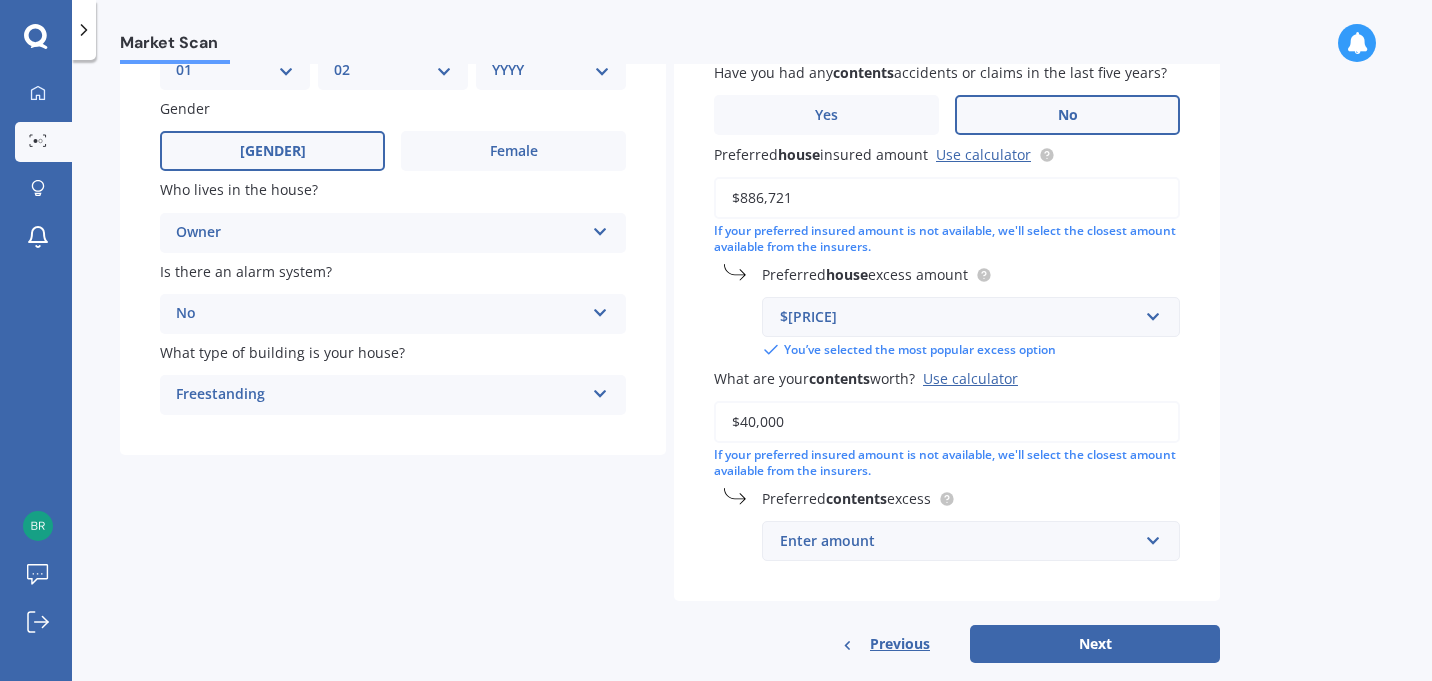 type on "$40,000" 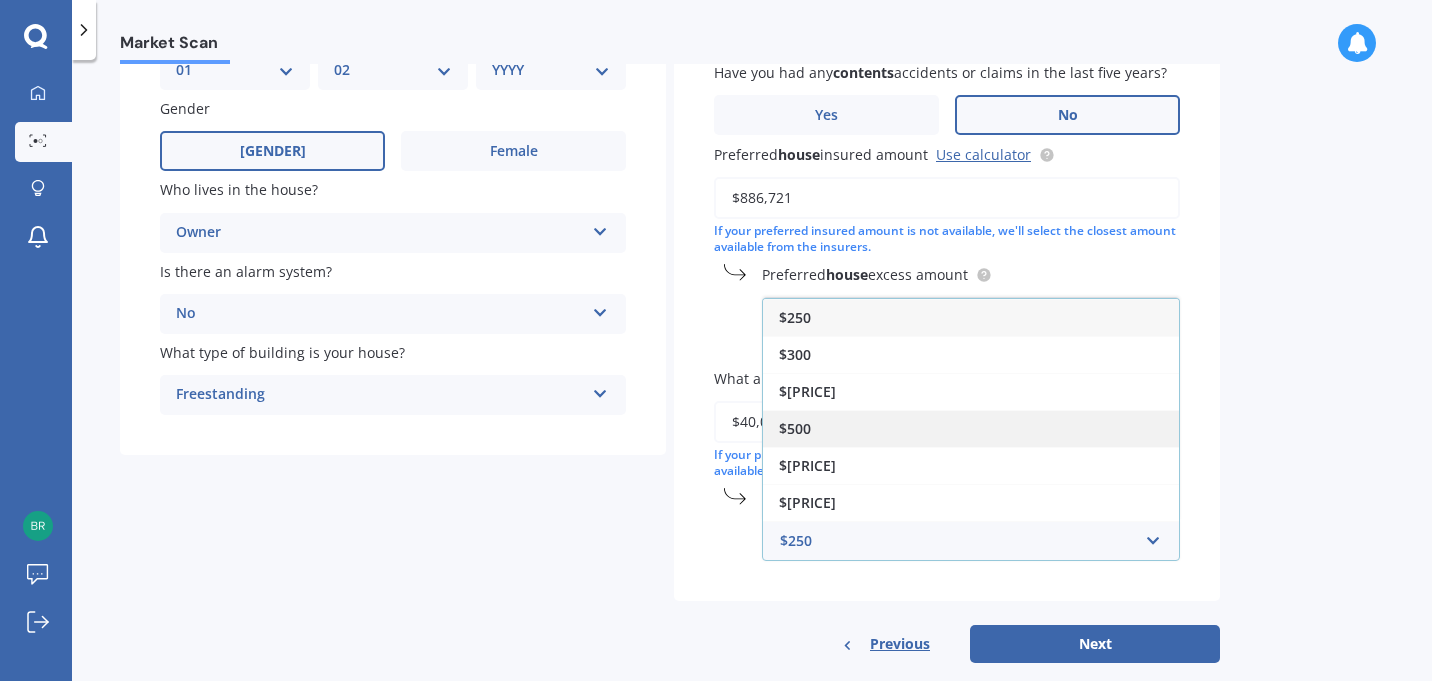 click on "$500" at bounding box center [971, 428] 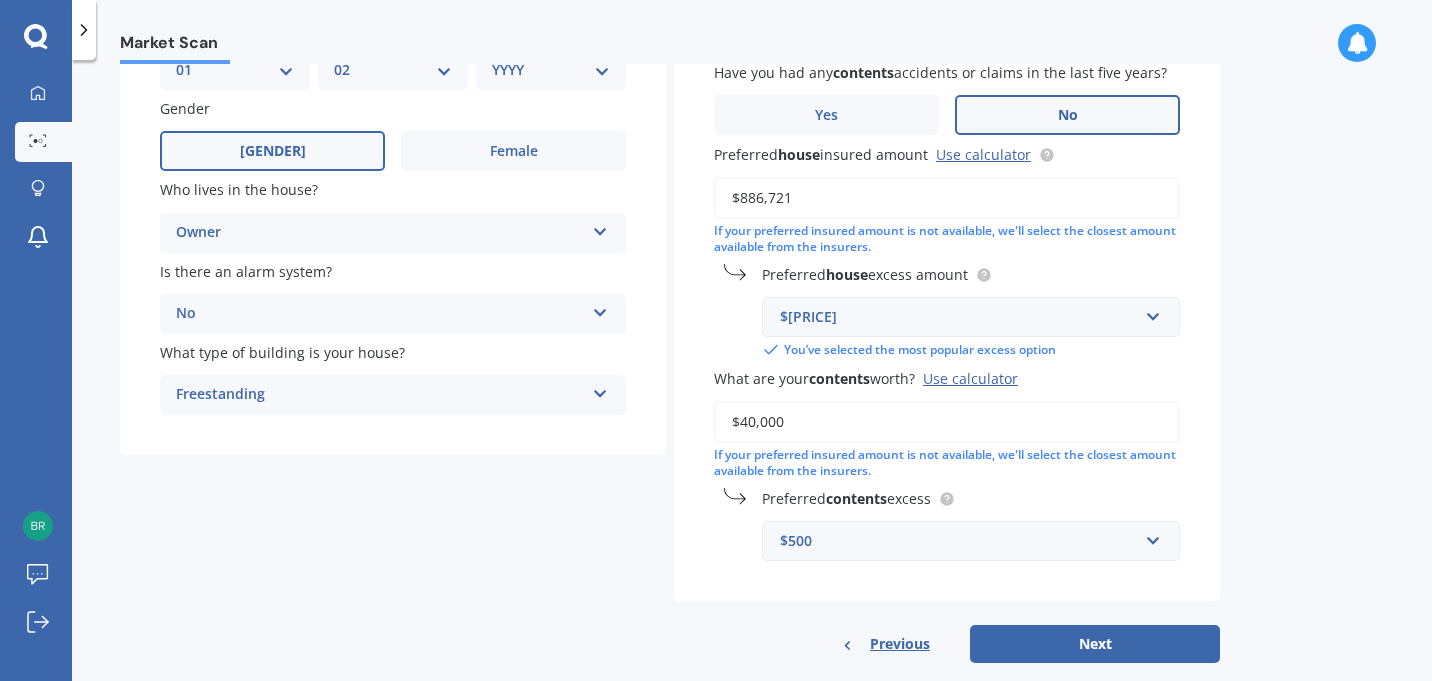 click on "Market Scan House & Contents Market Scan 70 % Let's get to know you and see how we can help with finding you the best insurance Details Date of birth DD 01 02 03 04 05 06 07 08 09 10 11 12 13 14 15 16 17 18 19 20 21 22 23 24 25 26 27 28 29 30 31 MM 01 02 03 04 05 06 07 08 09 10 11 12 YYYY 2009 2008 2007 2006 2005 2004 2003 2002 2001 2000 1999 1998 1997 1996 1995 1994 1993 1992 1991 1990 1989 1988 1987 1986 1985 1984 1983 1982 1981 1980 1979 1978 1977 1976 1975 1974 1973 1972 1971 1970 1969 1968 1967 1966 1965 1964 1963 1962 1961 1960 1959 1958 1957 1956 1955 1954 1953 1952 1951 1950 1949 1948 1947 1946 1945 1944 1943 1942 1941 1940 1939 1938 1937 1936 1935 1934 1933 1932 1931 1930 1929 1928 1927 1926 1925 1924 1923 1922 1921 1920 1919 1918 1917 1916 1915 1914 1913 1912 1911 1910 Gender Male Female Who lives in the house? Owner Owner Owner + Boarder Is there an alarm system? No Yes, monitored Yes, not monitored No What type of building is your house? Freestanding Freestanding Multi-unit (in a block of 7-10) No" at bounding box center [752, 374] 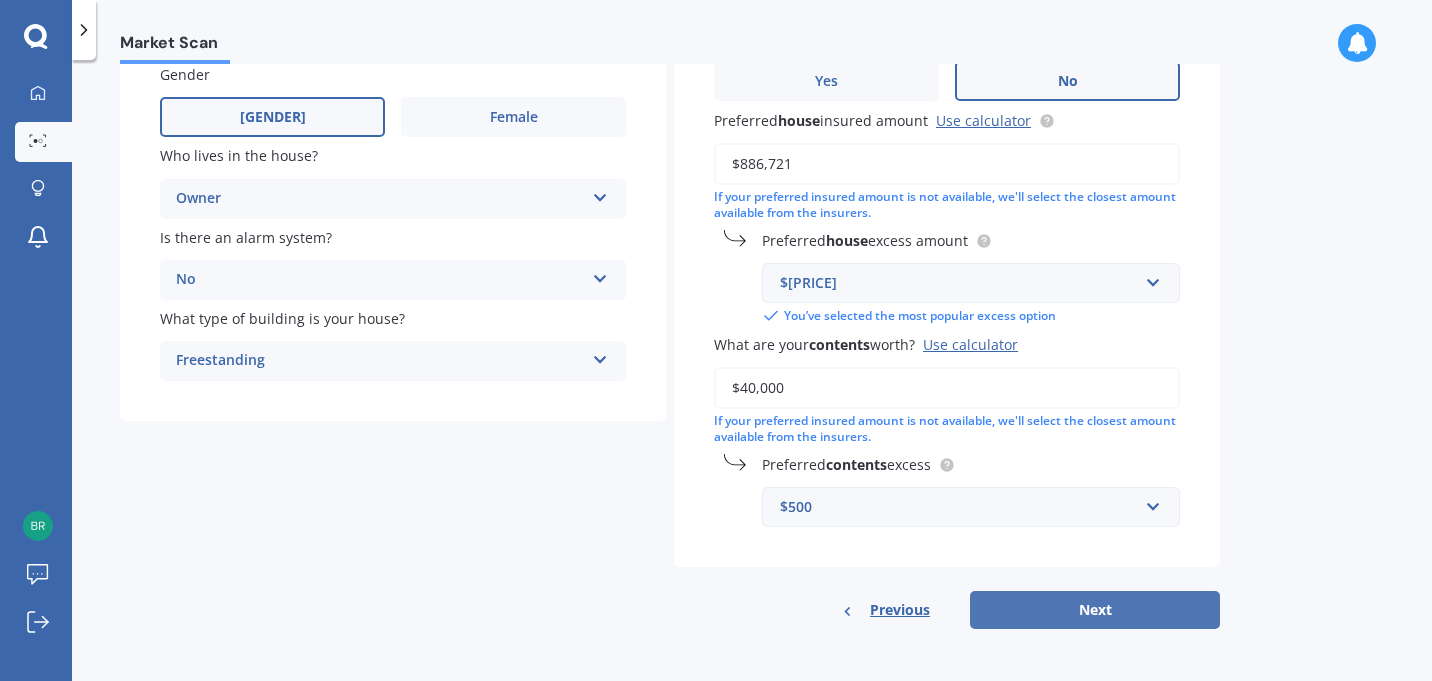 click on "Next" at bounding box center (1095, 610) 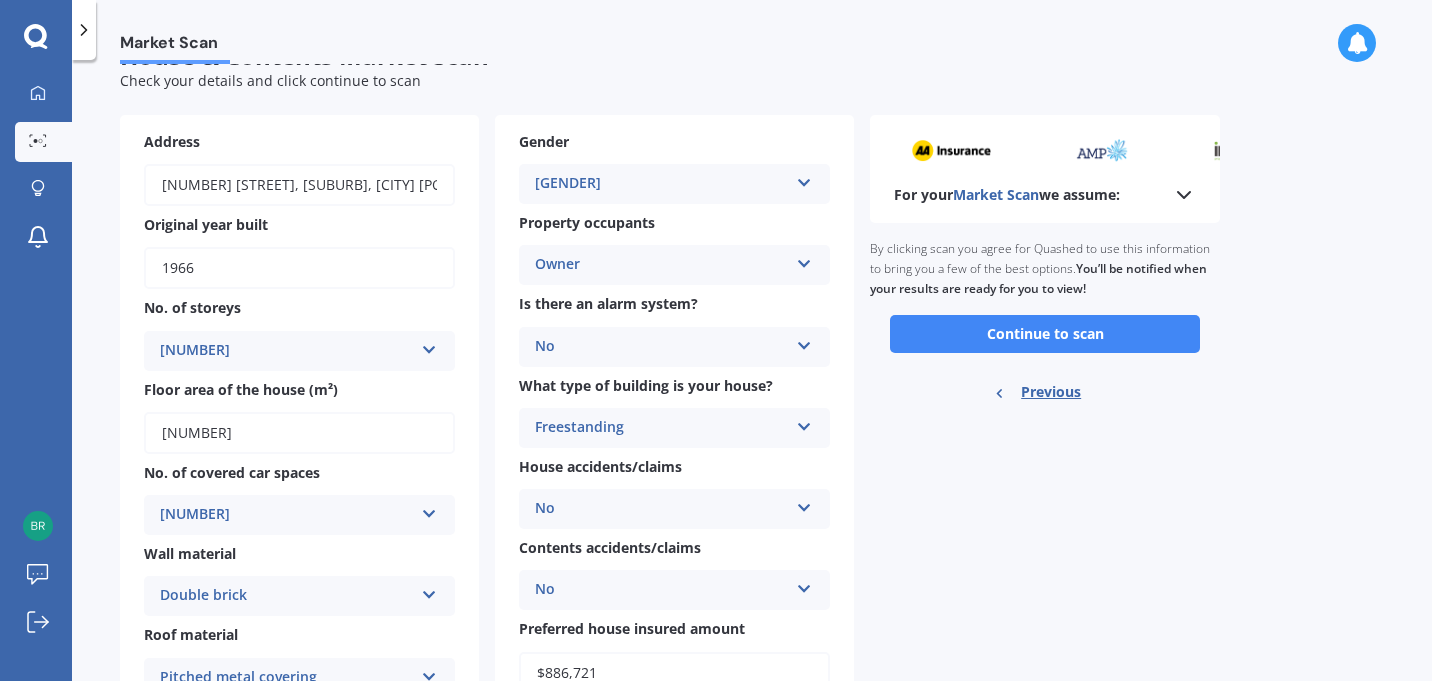 scroll, scrollTop: 58, scrollLeft: 0, axis: vertical 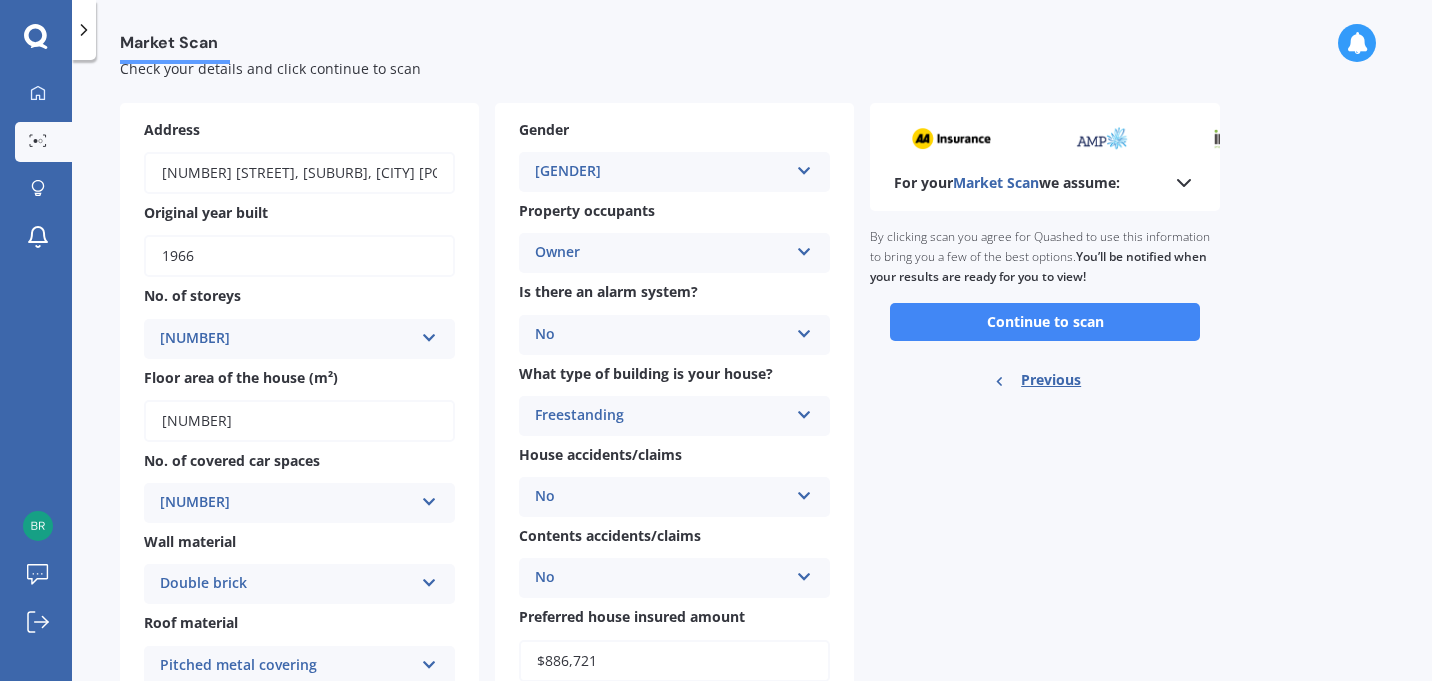 click on "Owner Owner Owner + Boarder" at bounding box center (299, 339) 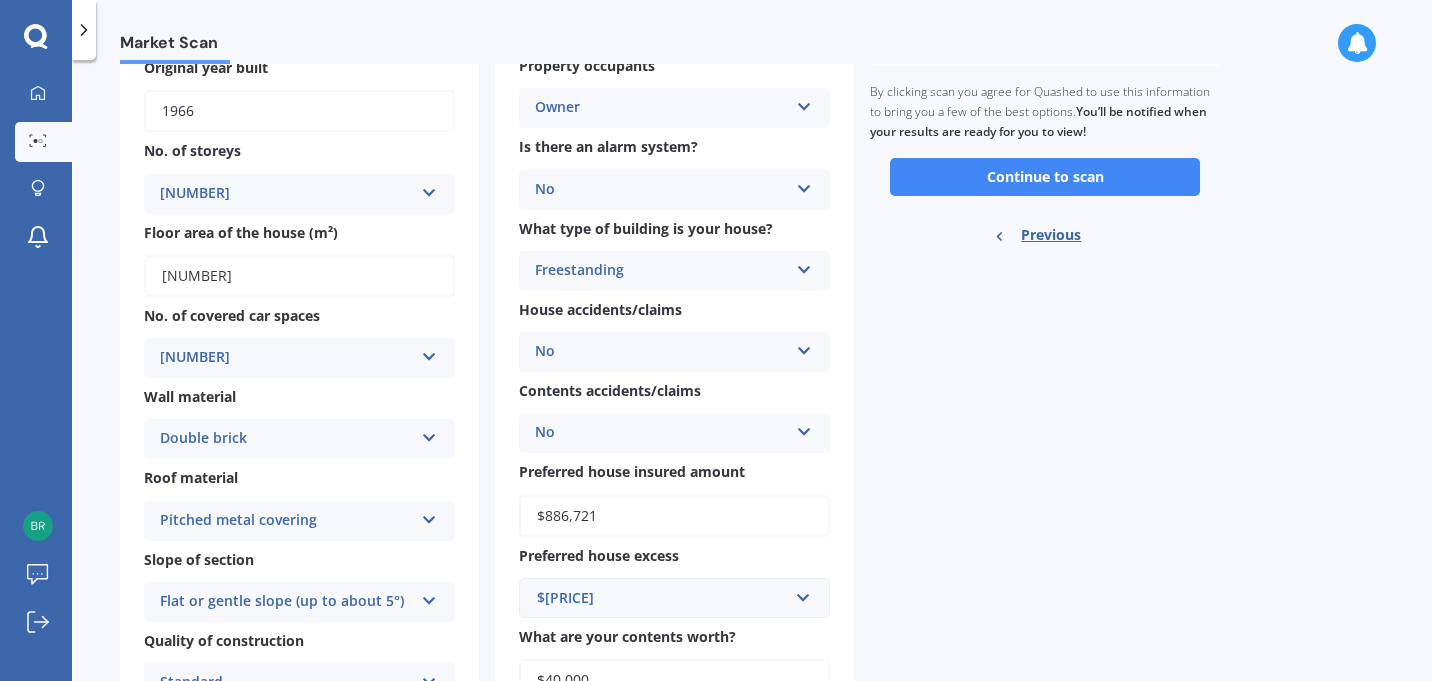scroll, scrollTop: 252, scrollLeft: 0, axis: vertical 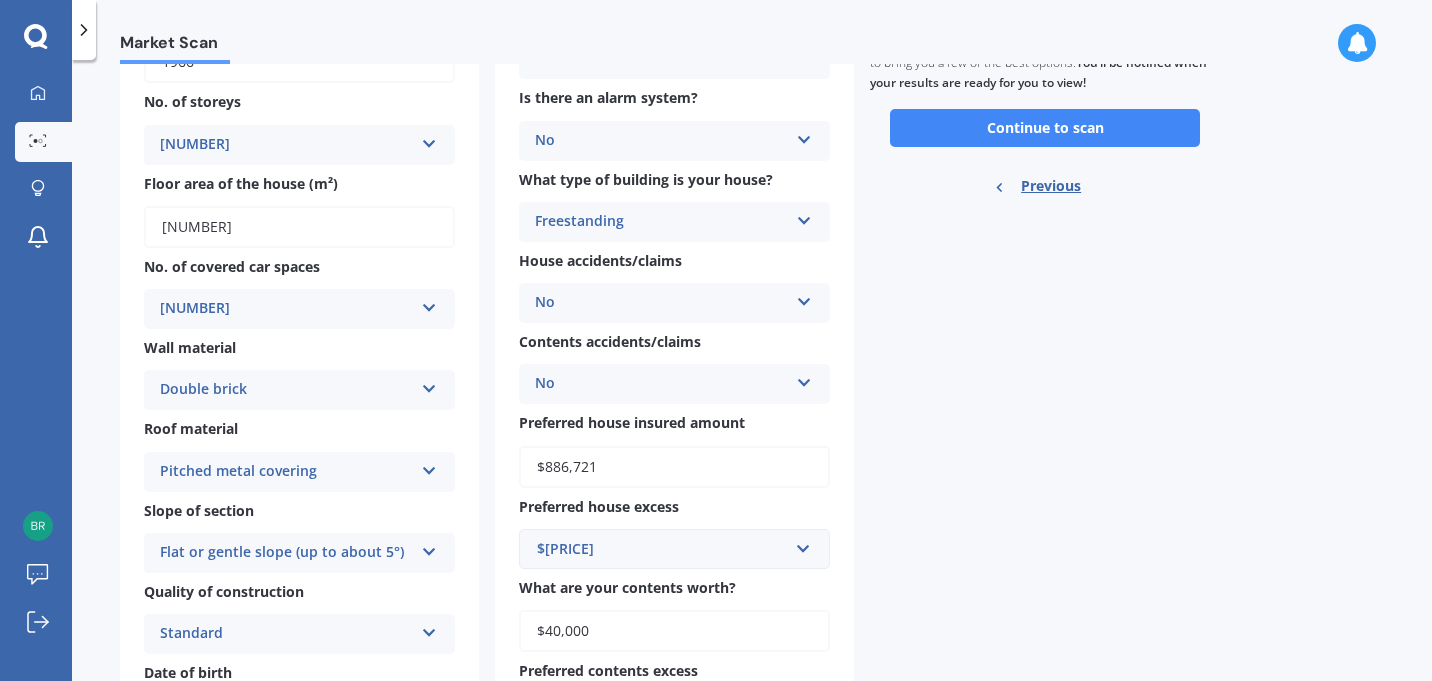 click on "Double brick Artificial weatherboard/plank cladding Blockwork Brick veneer Double brick Mud brick Other Rockcote/EPS Sheet cladding Solid brickwork Stonework solid Stonework veneer Stucco Weatherboard/plank cladding" at bounding box center [299, 145] 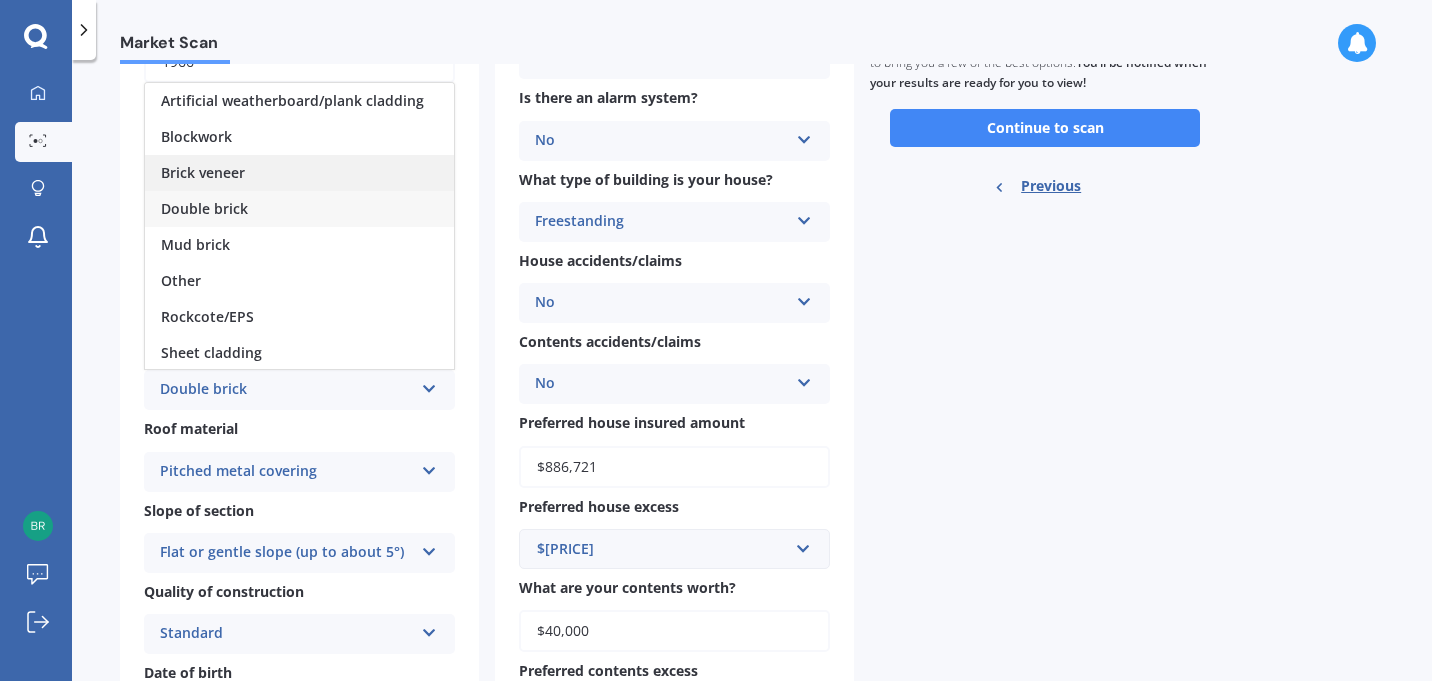 click on "Brick veneer" at bounding box center [299, 173] 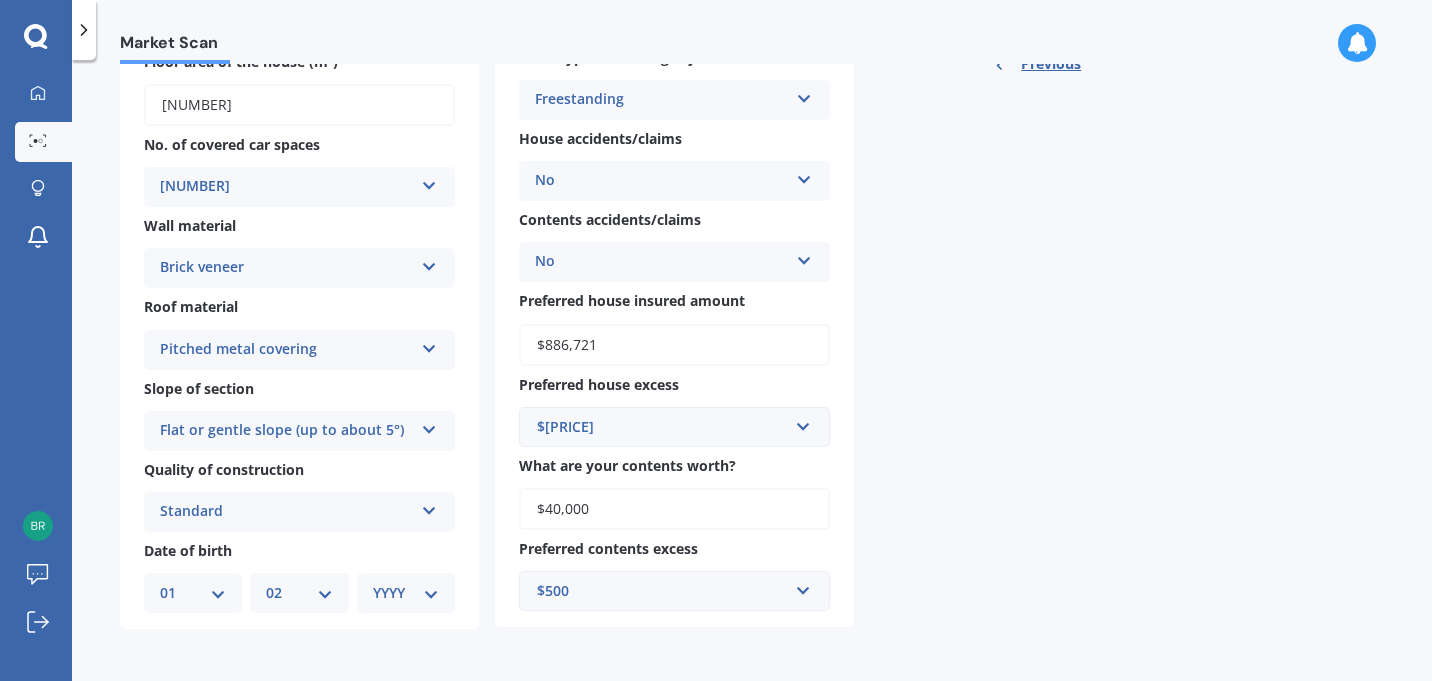 scroll, scrollTop: 0, scrollLeft: 0, axis: both 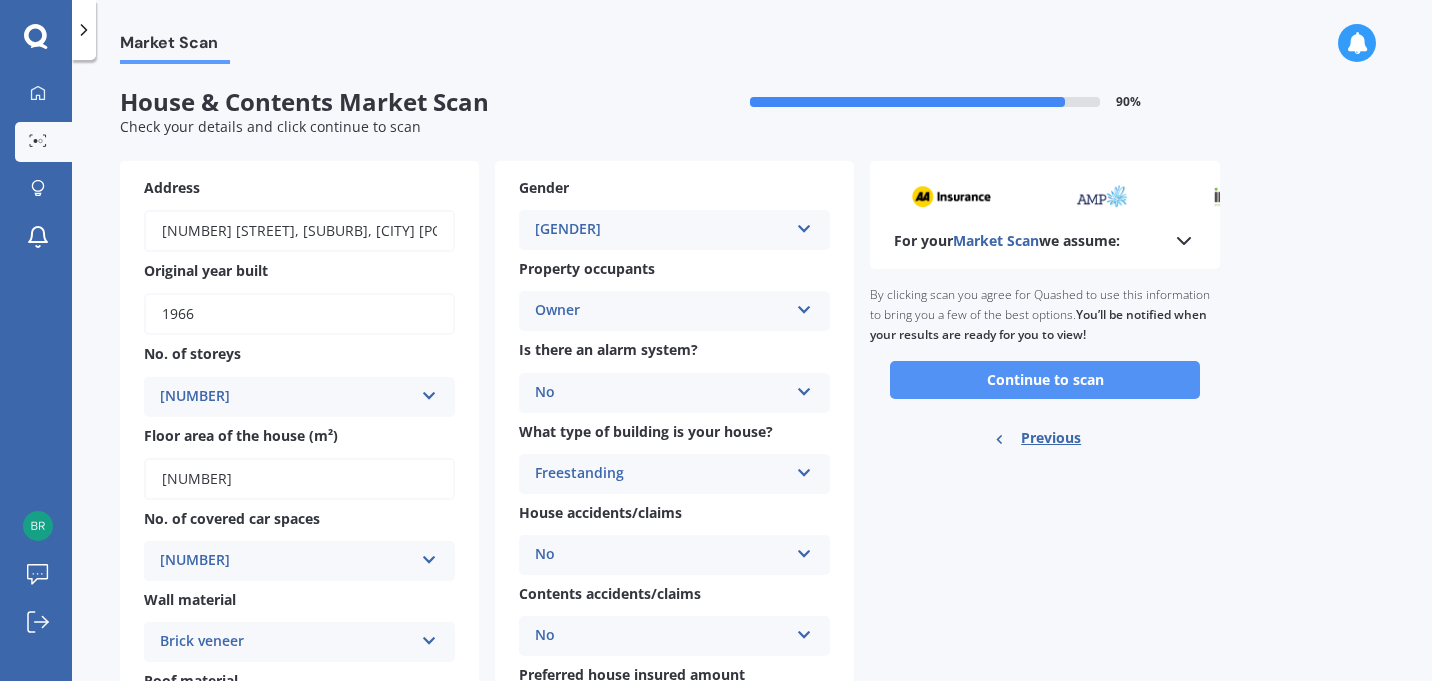 click on "Continue to scan" at bounding box center (1045, 380) 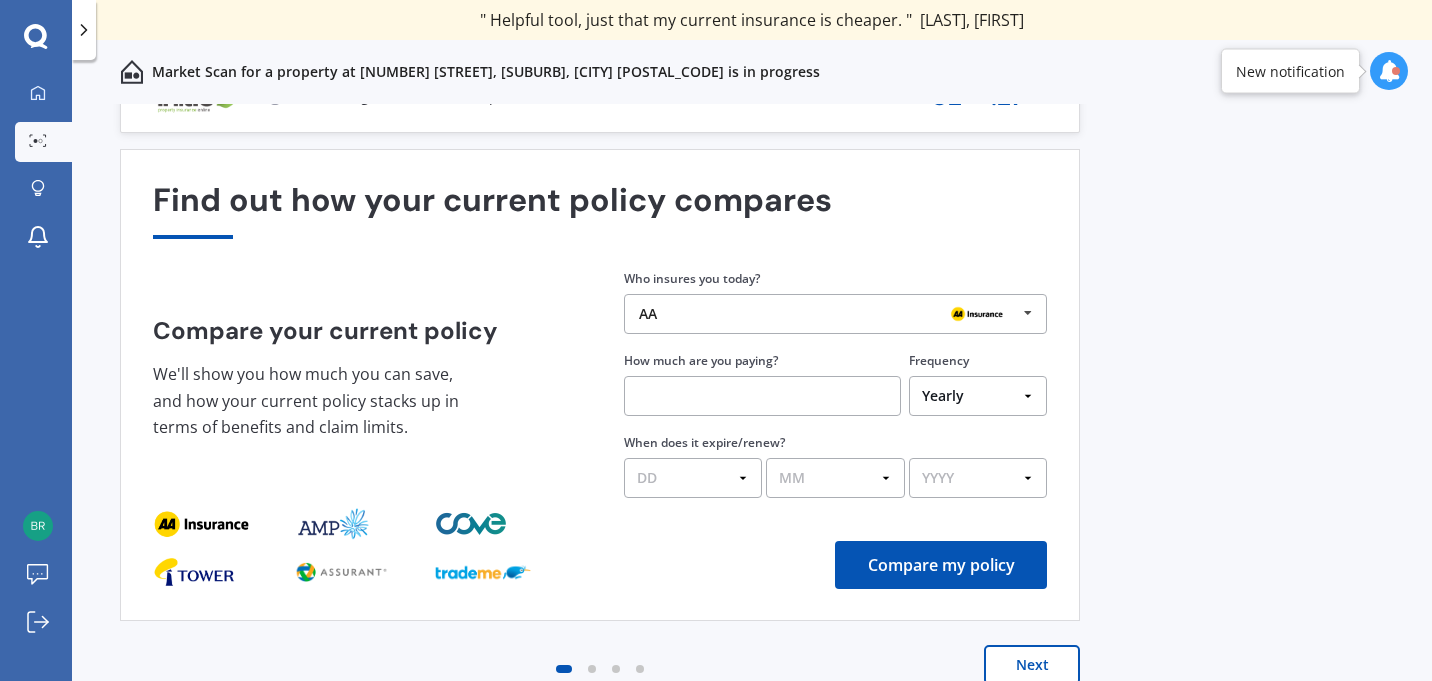 scroll, scrollTop: 42, scrollLeft: 0, axis: vertical 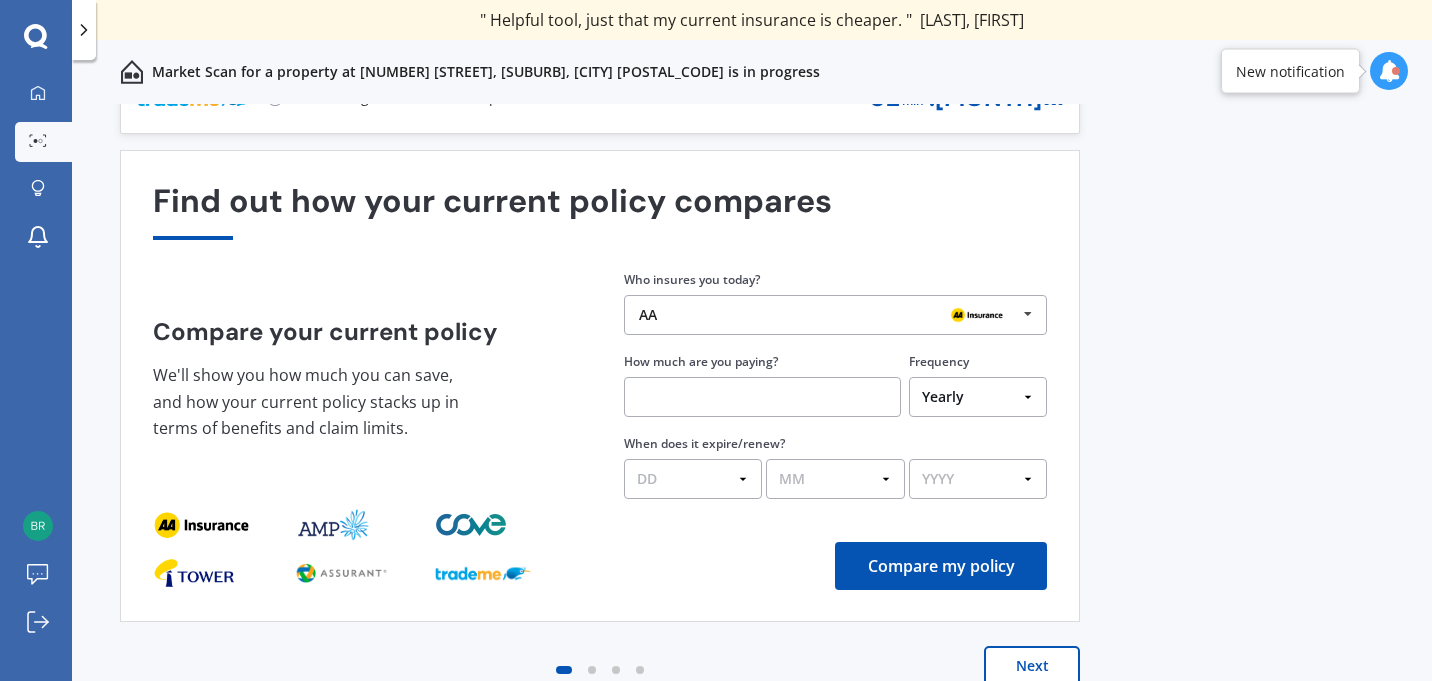 click at bounding box center [762, 397] 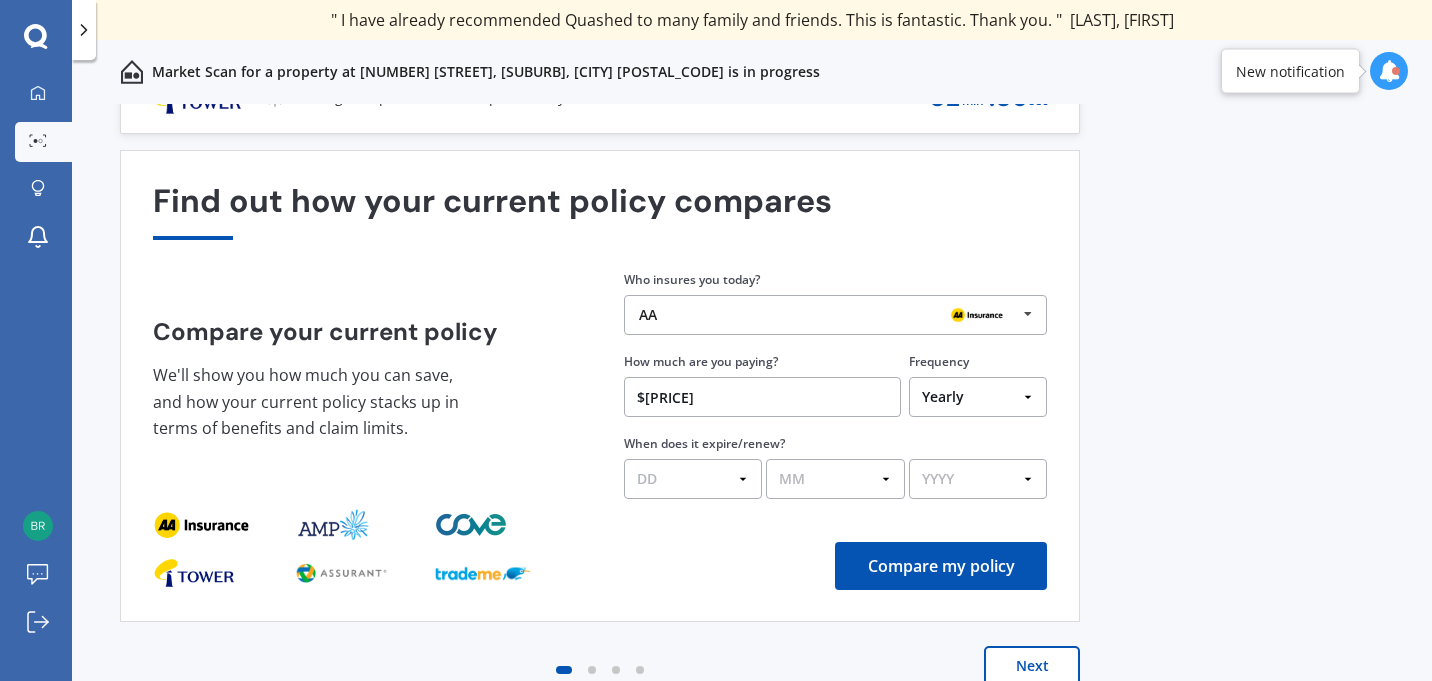 type on "$[PRICE]" 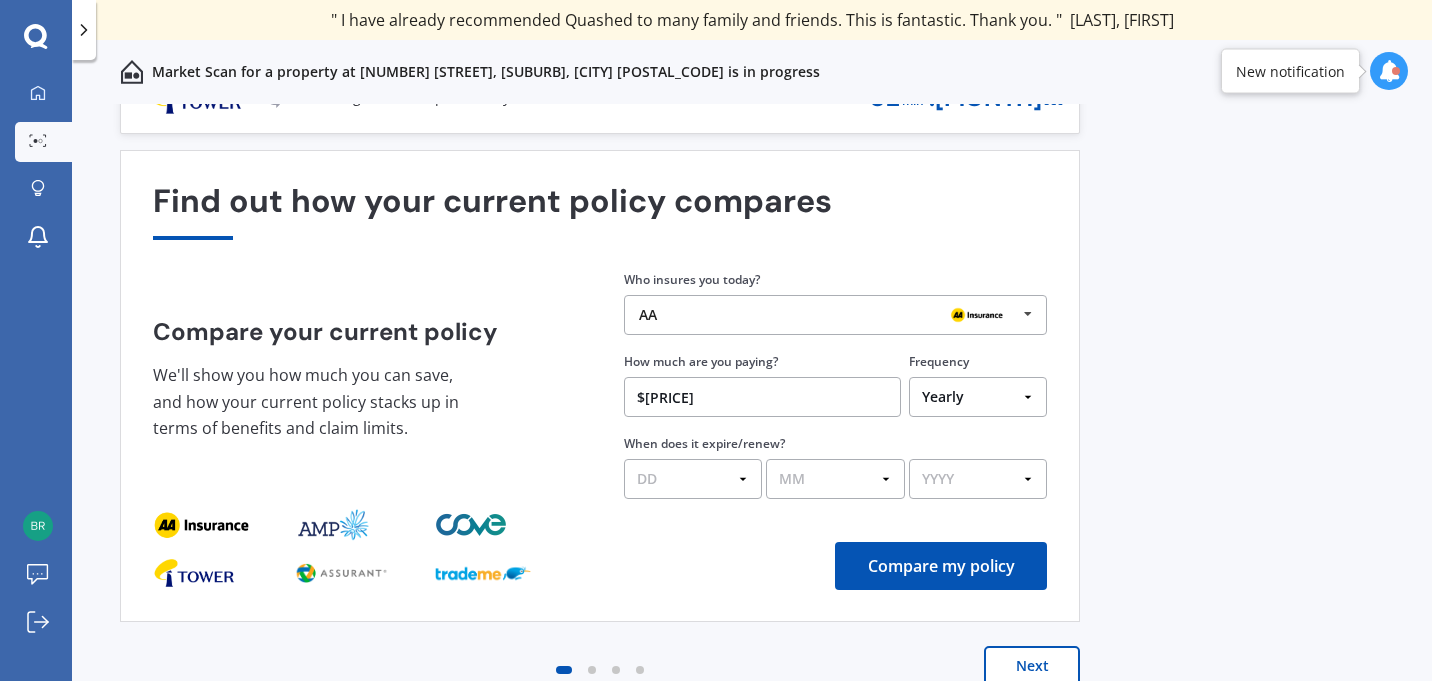 select on "Fortnightly" 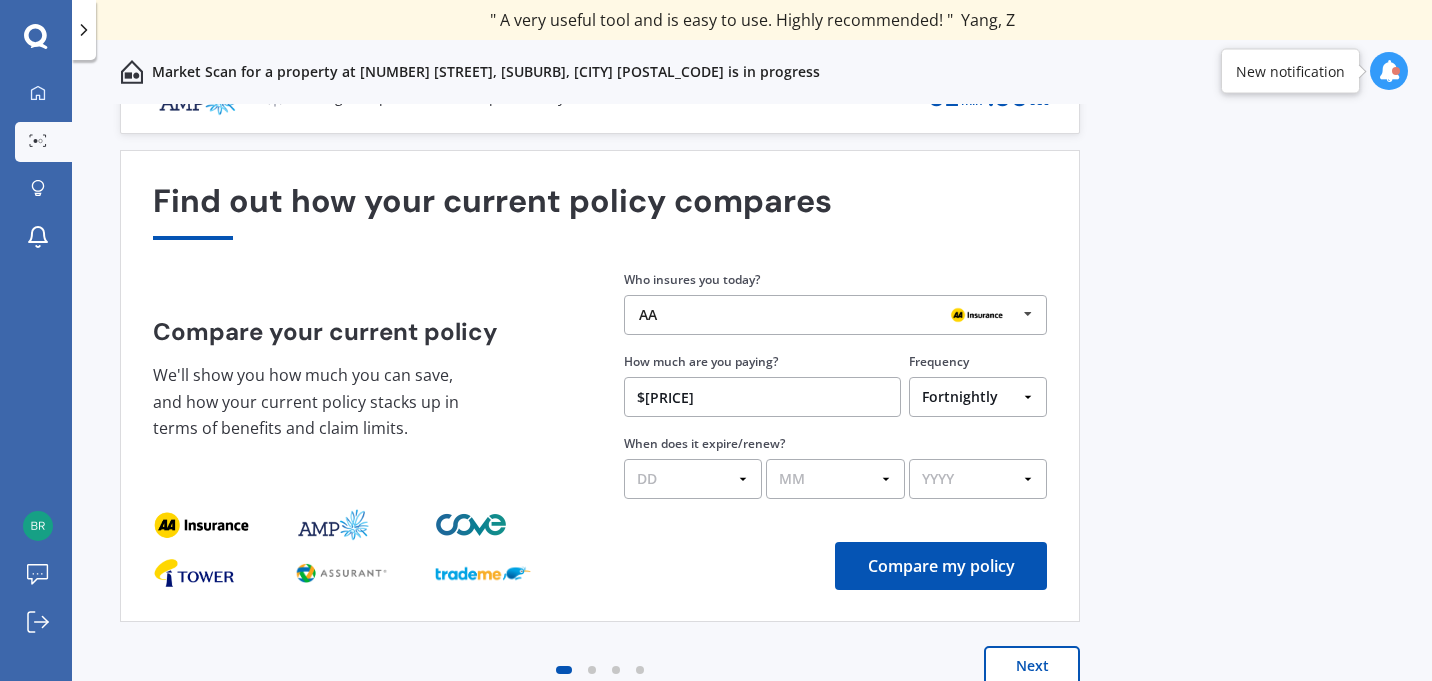 click on "[DATE_PART] [DATE_PART] [DATE_PART] [DATE_PART] [DATE_PART] [DATE_PART] [DATE_PART] [DATE_PART] [DATE_PART] [DATE_PART] [DATE_PART] [DATE_PART] [DATE_PART] [DATE_PART] [DATE_PART] [DATE_PART] [DATE_PART] [DATE_PART] [DATE_PART] [DATE_PART] [DATE_PART] [DATE_PART] [DATE_PART] [DATE_PART] [DATE_PART] [DATE_PART] [DATE_PART] [DATE_PART] [DATE_PART] [DATE_PART] [DATE_PART]" at bounding box center (693, 479) 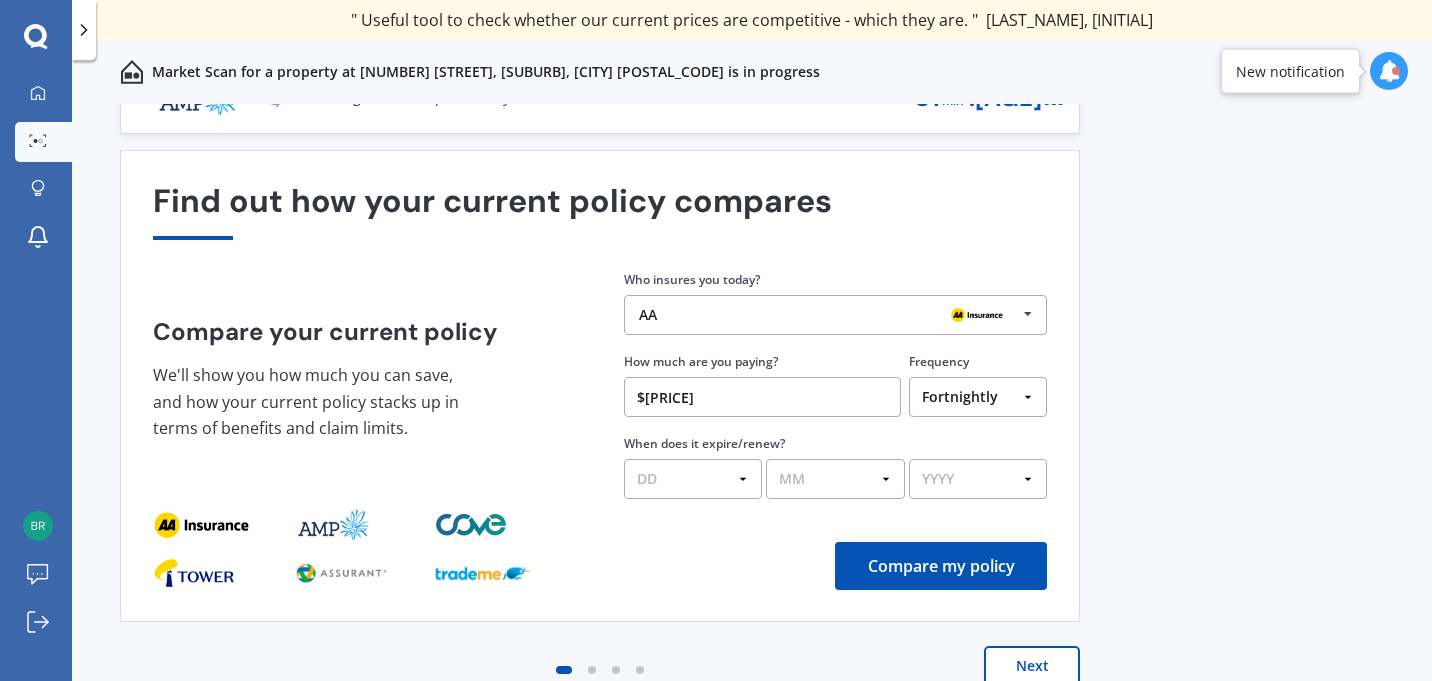 select on "01" 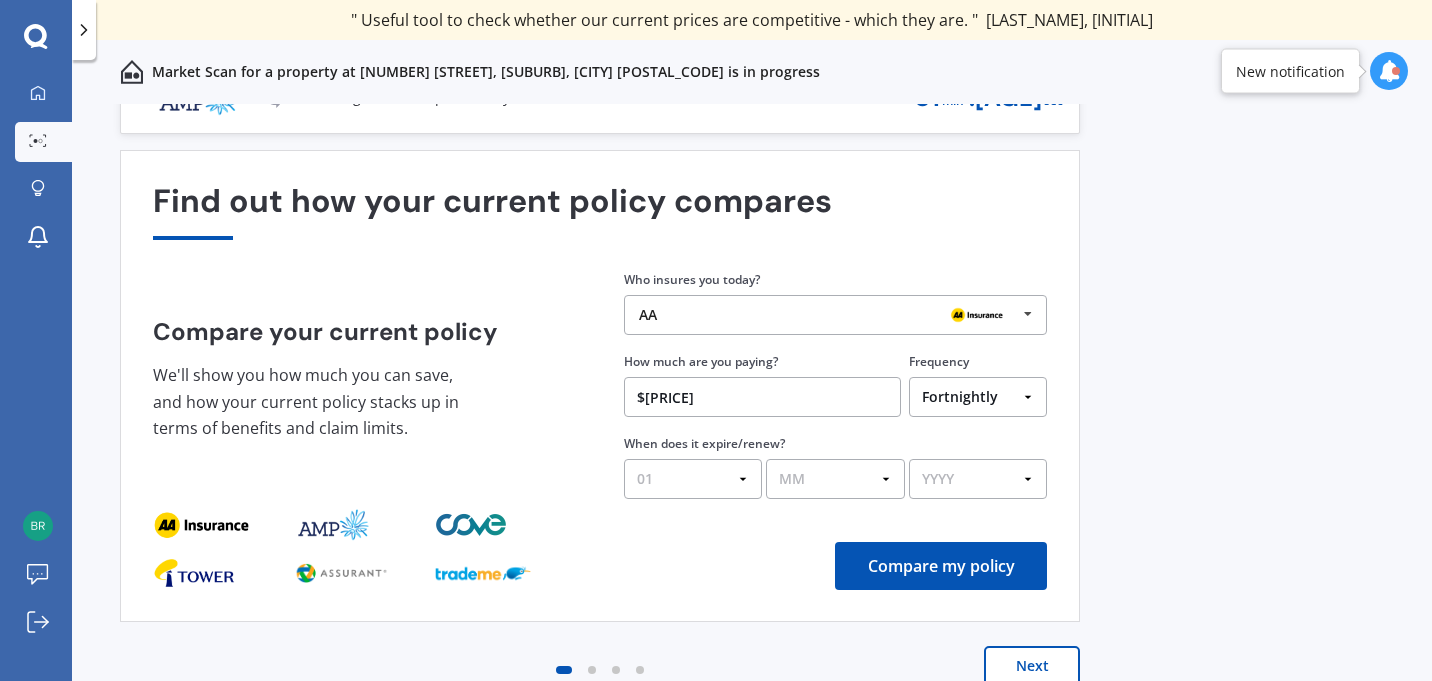 click on "MM 01 02 03 04 05 06 07 08 09 10 11 12" at bounding box center [835, 479] 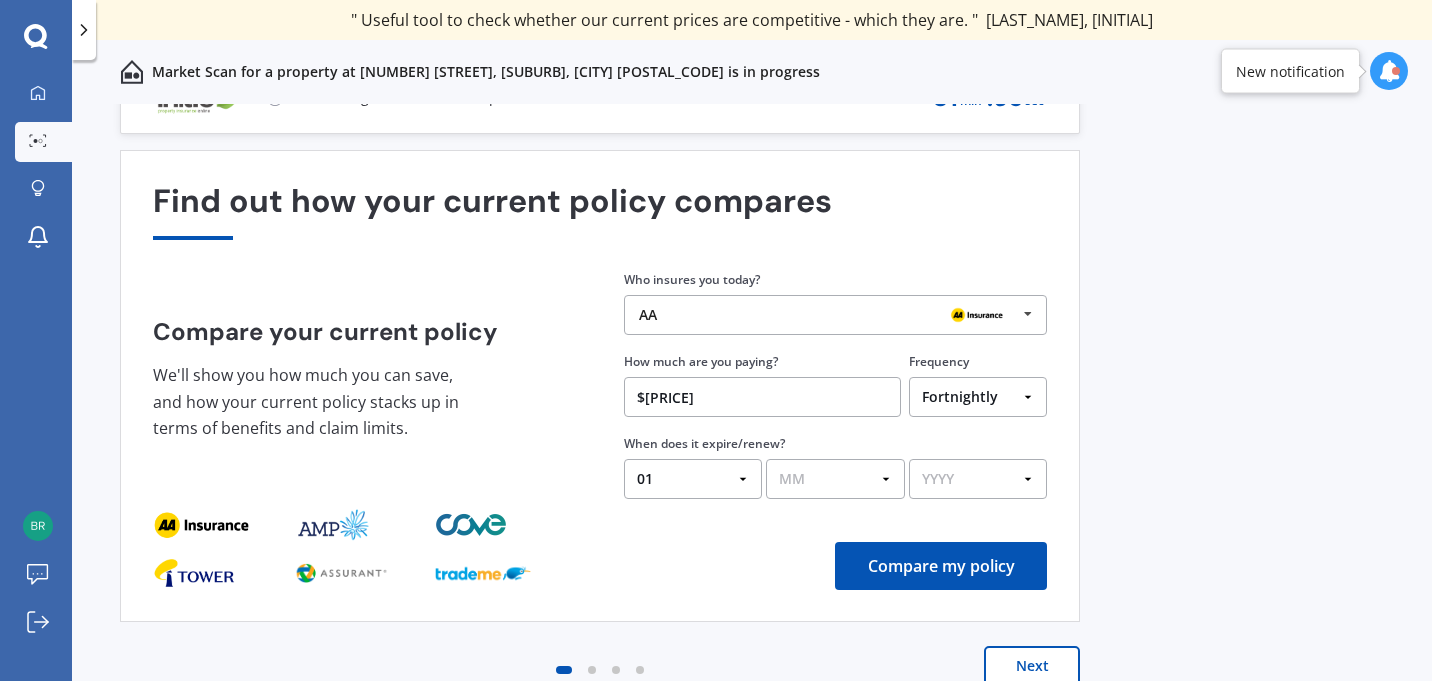select on "[MONTH]" 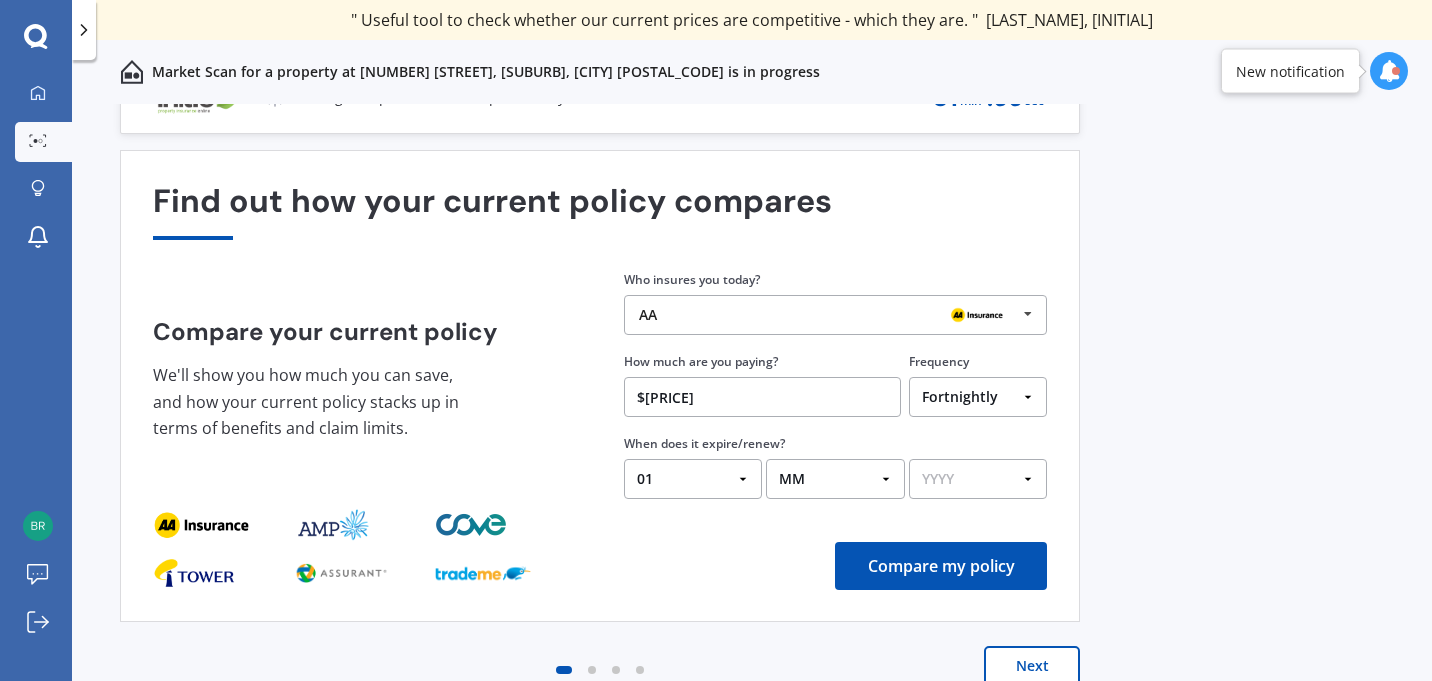 click on "YYYY 2026 2025 2024" at bounding box center (978, 479) 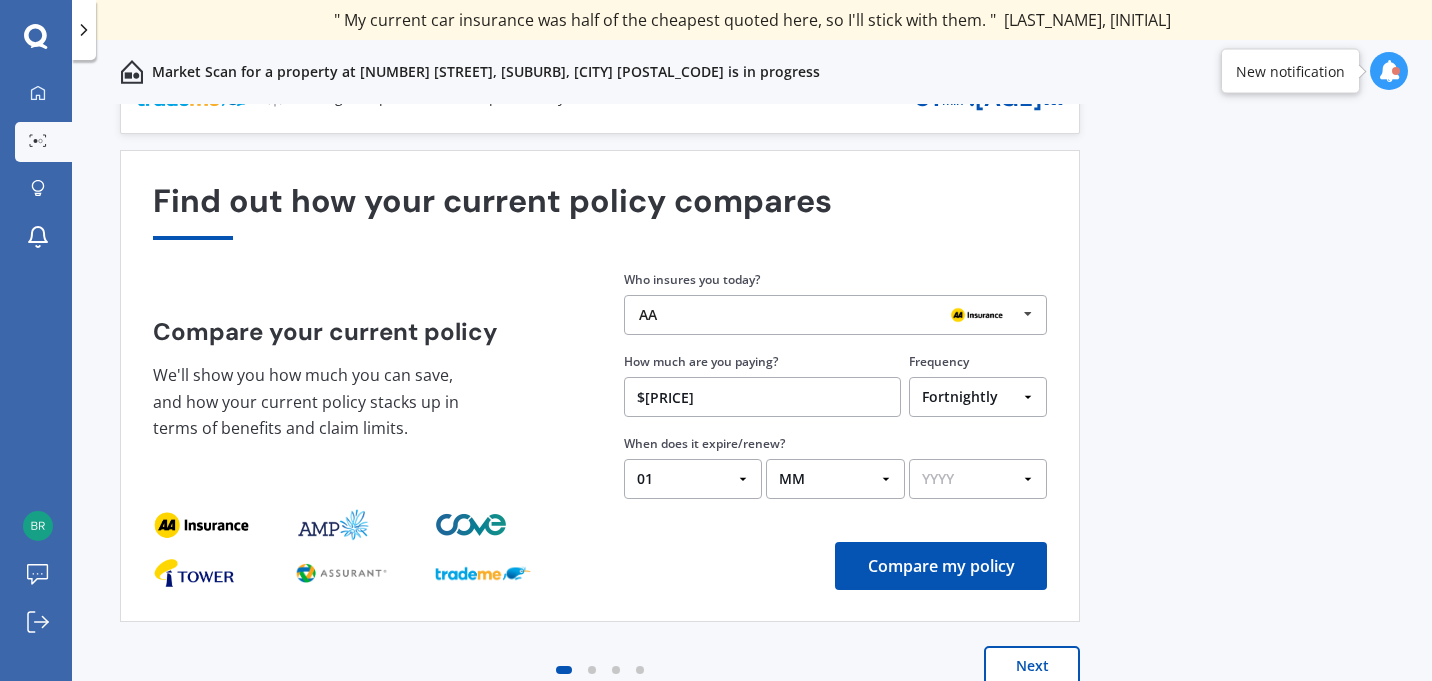 select on "[YEAR]" 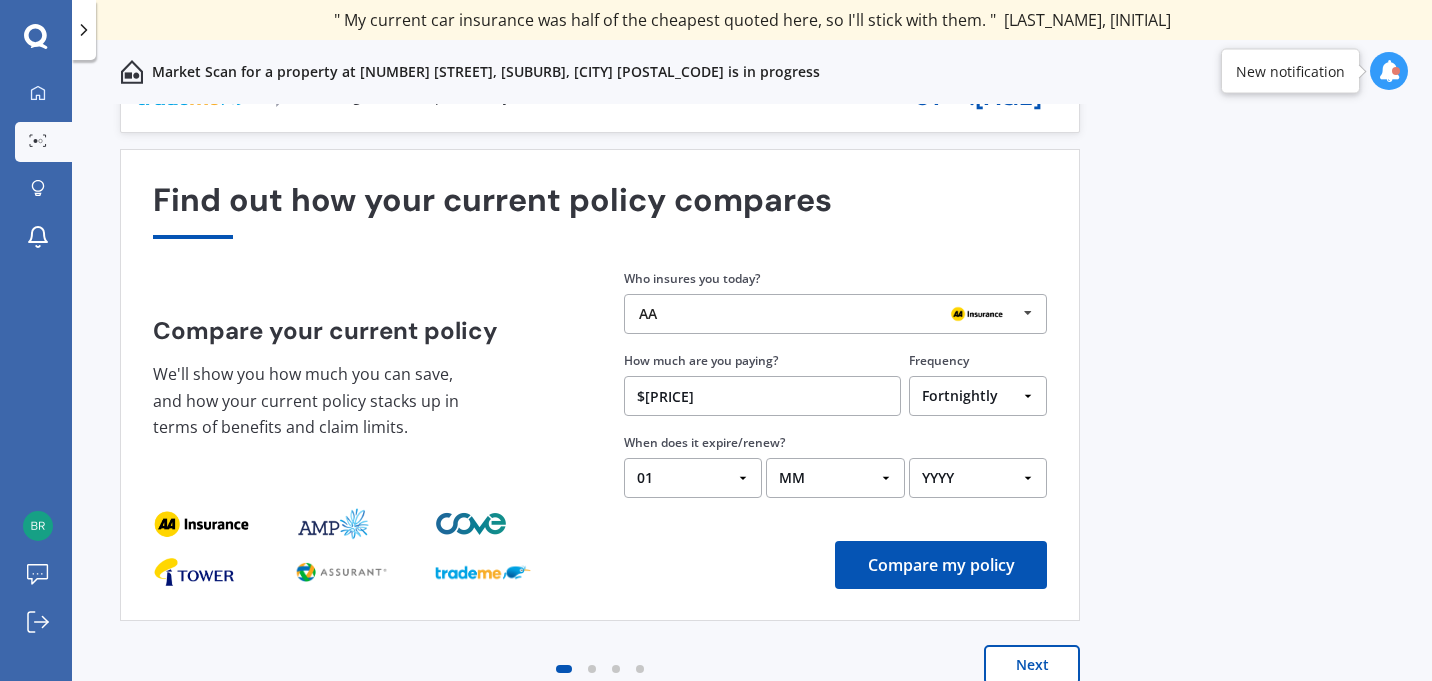 scroll, scrollTop: 42, scrollLeft: 0, axis: vertical 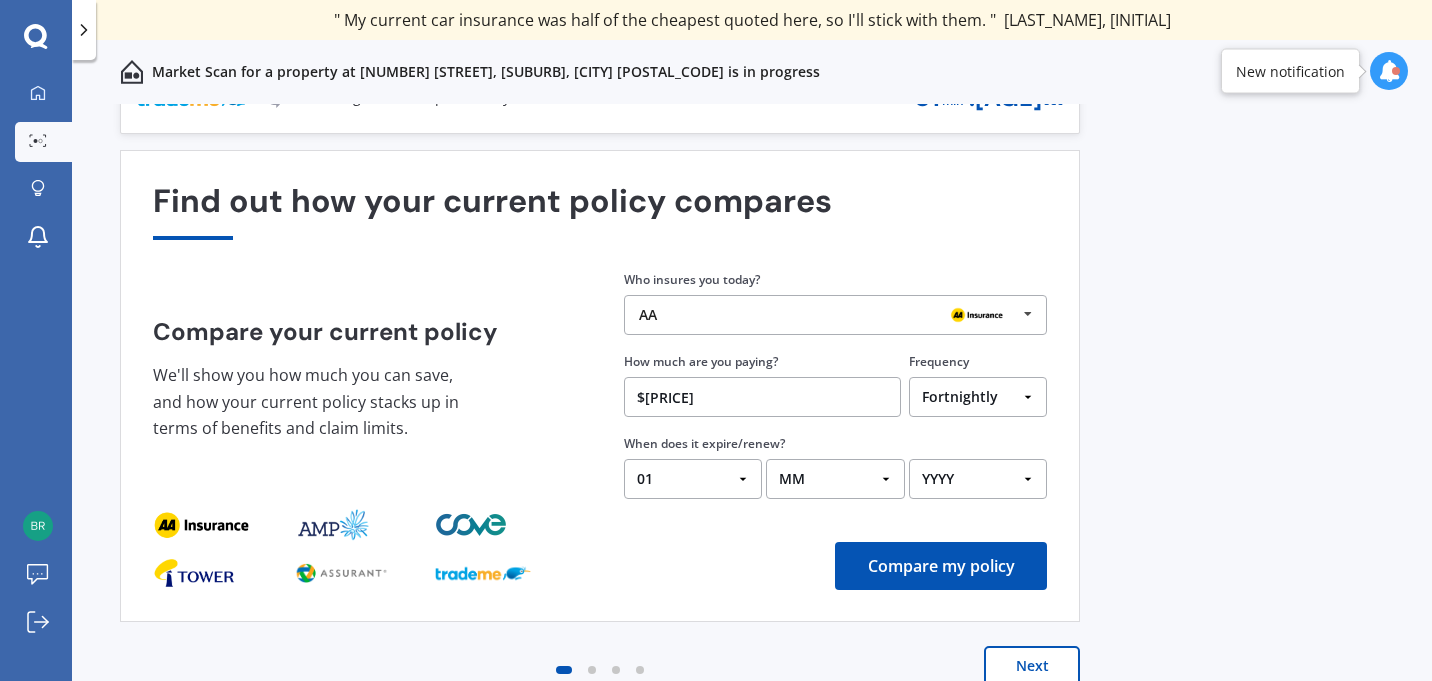 click on "Compare my policy" at bounding box center (941, 566) 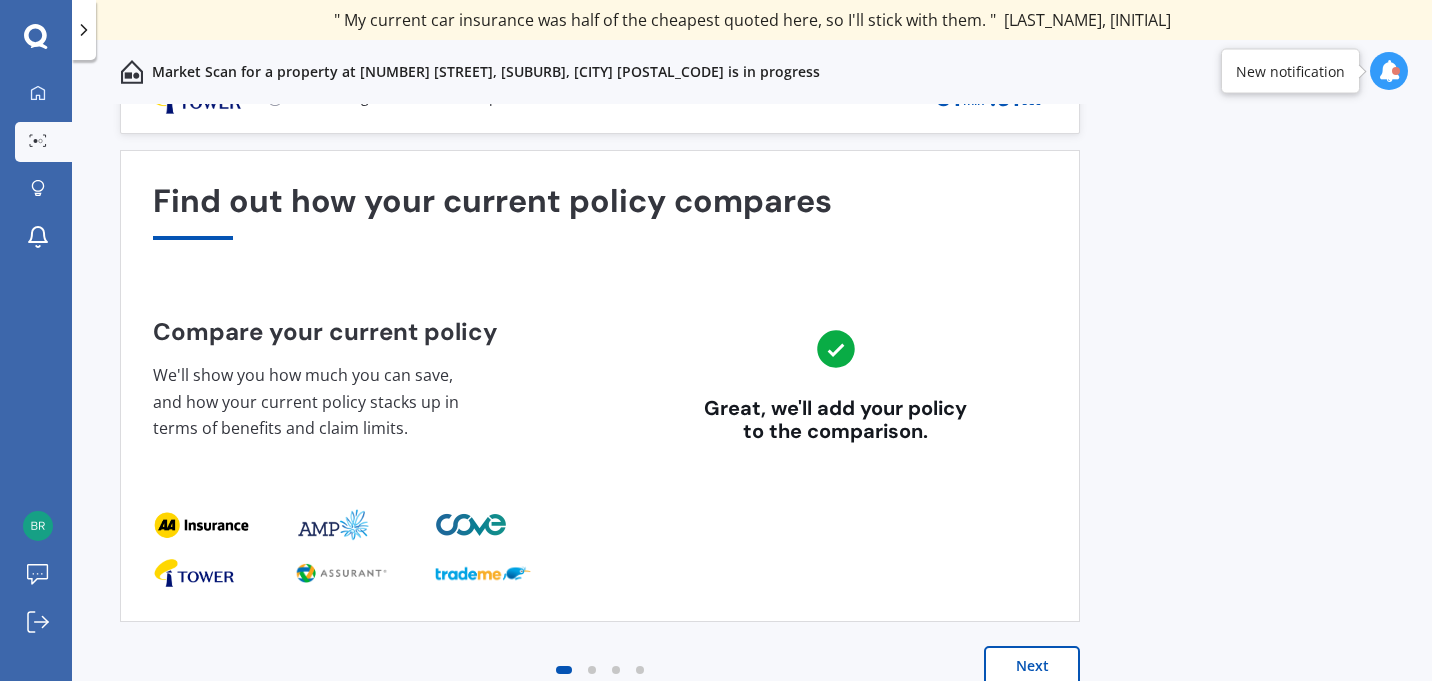click on "Enter your policy information We'll show you how much you can save, and how your current policy stacks up in terms of benefits and claim limits. Great, we'll add your policy to the comparison." at bounding box center (600, 386) 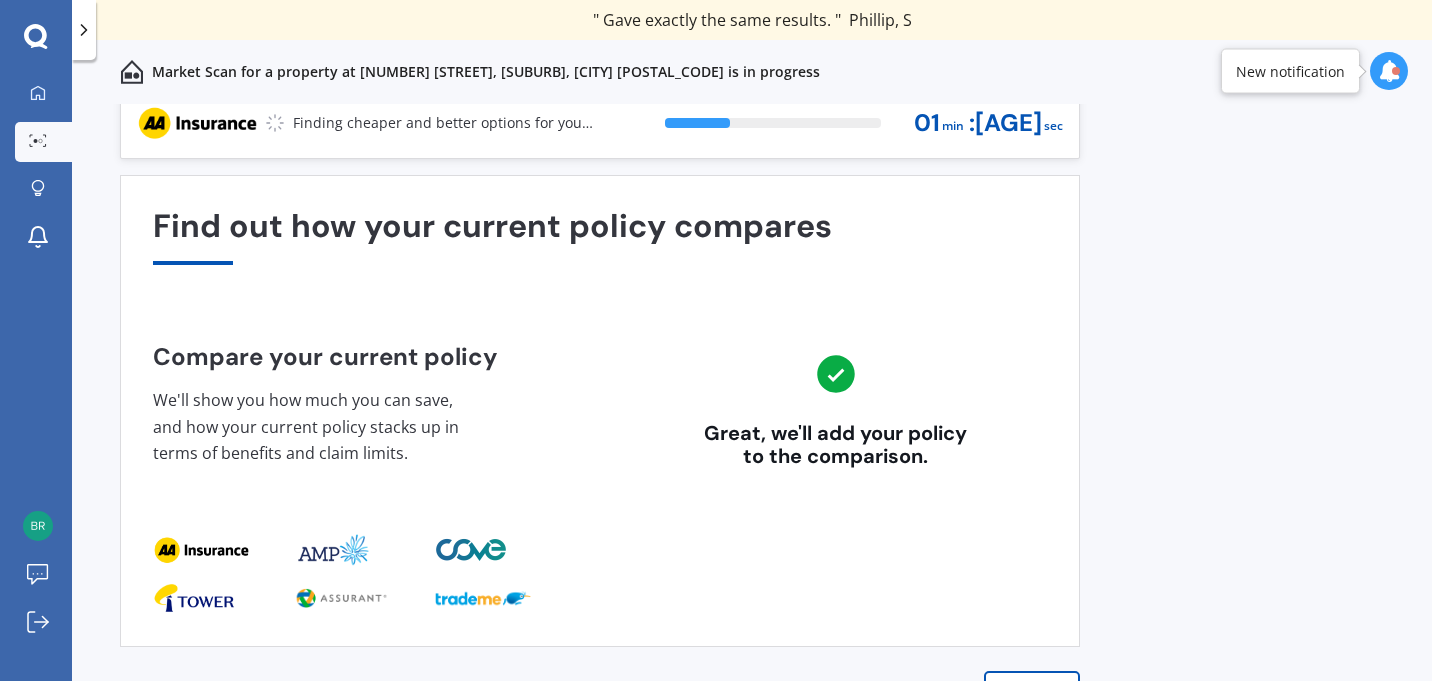 scroll, scrollTop: 43, scrollLeft: 0, axis: vertical 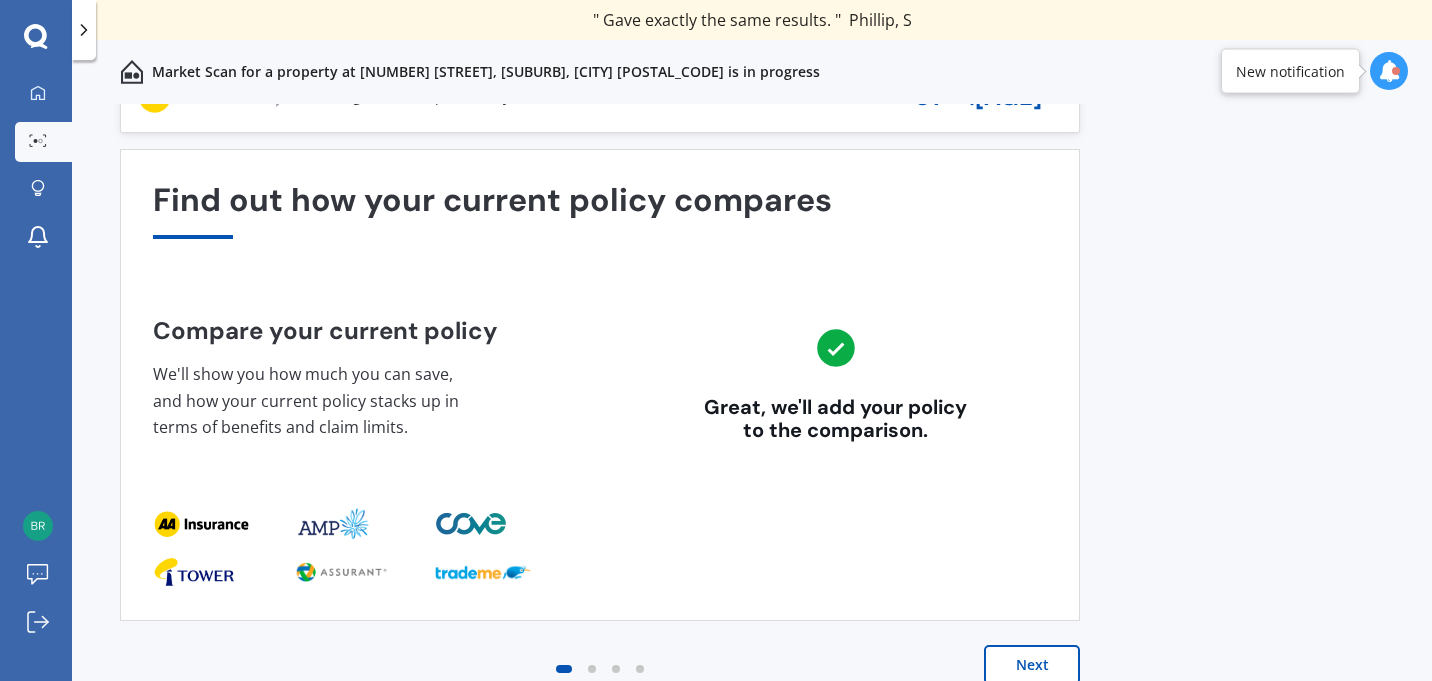 click on "Next" at bounding box center [1032, 665] 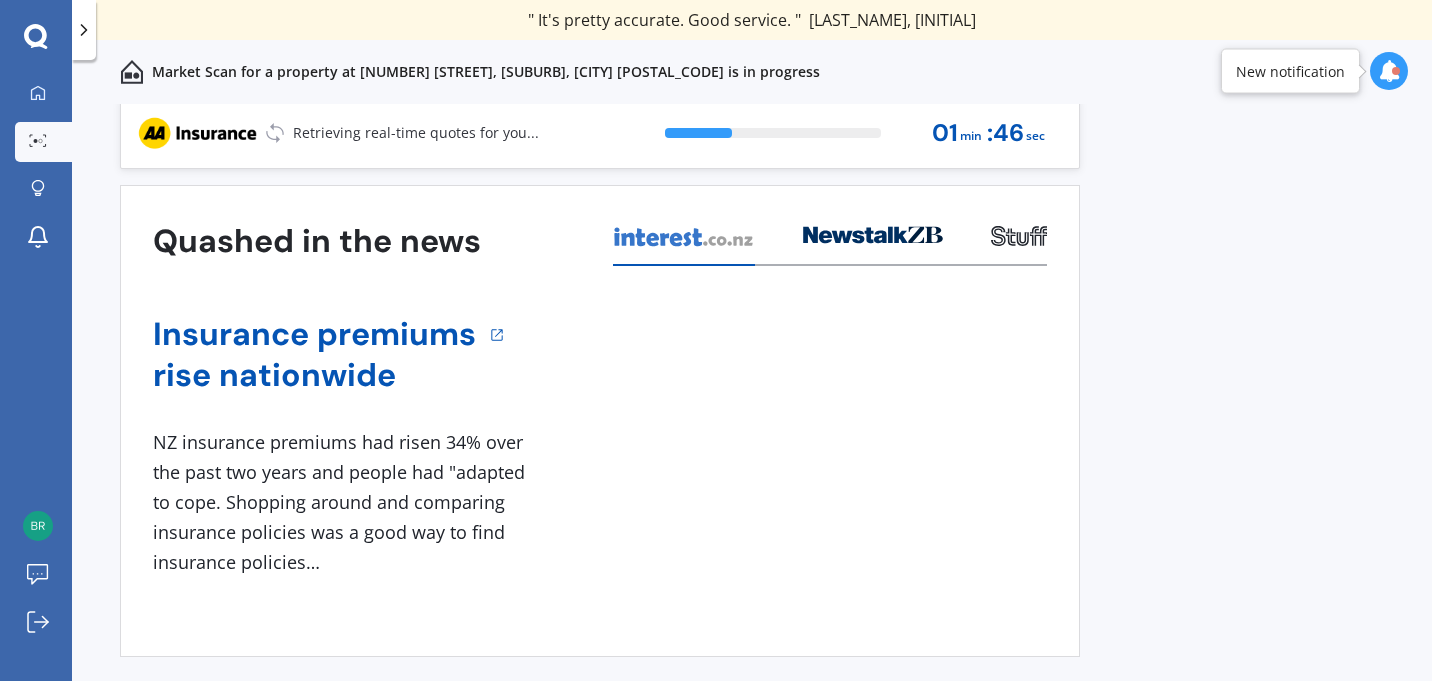 scroll, scrollTop: 43, scrollLeft: 0, axis: vertical 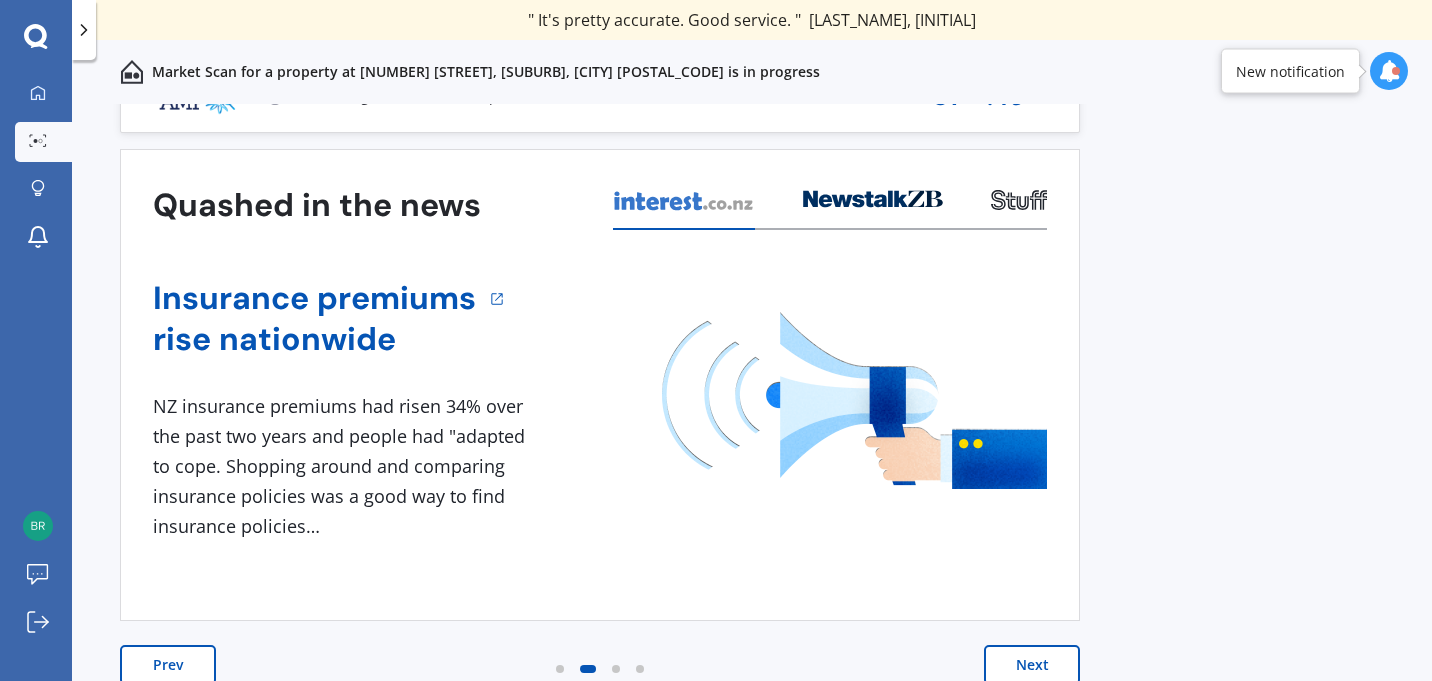 click on "Next" at bounding box center [1032, 665] 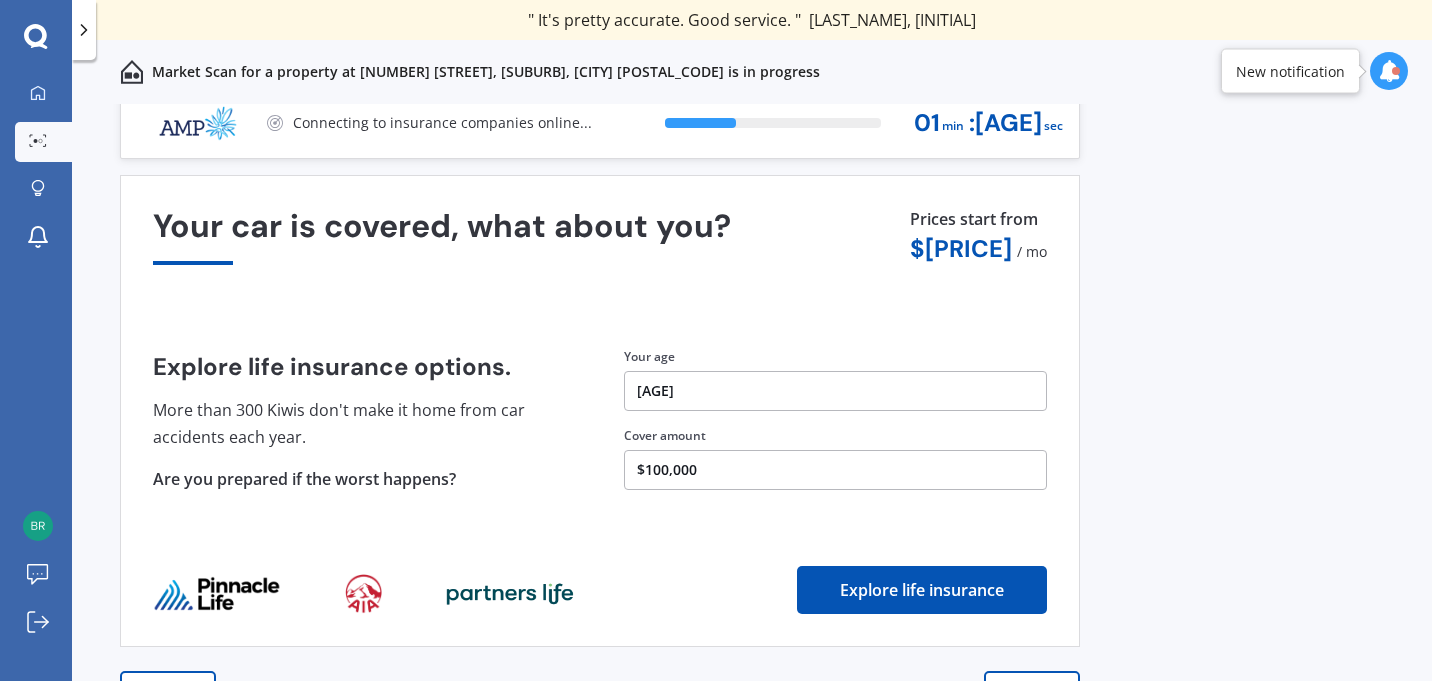 scroll, scrollTop: 43, scrollLeft: 0, axis: vertical 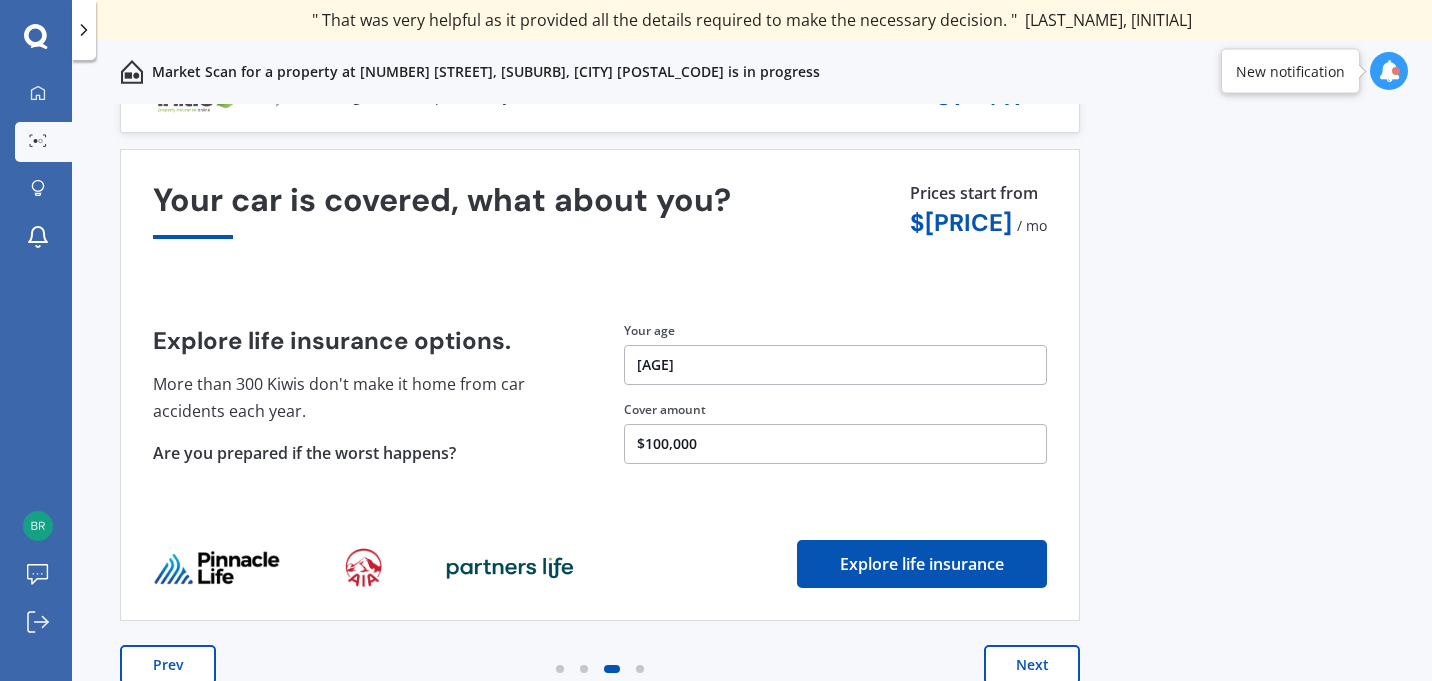 click on "Next" at bounding box center [1032, 665] 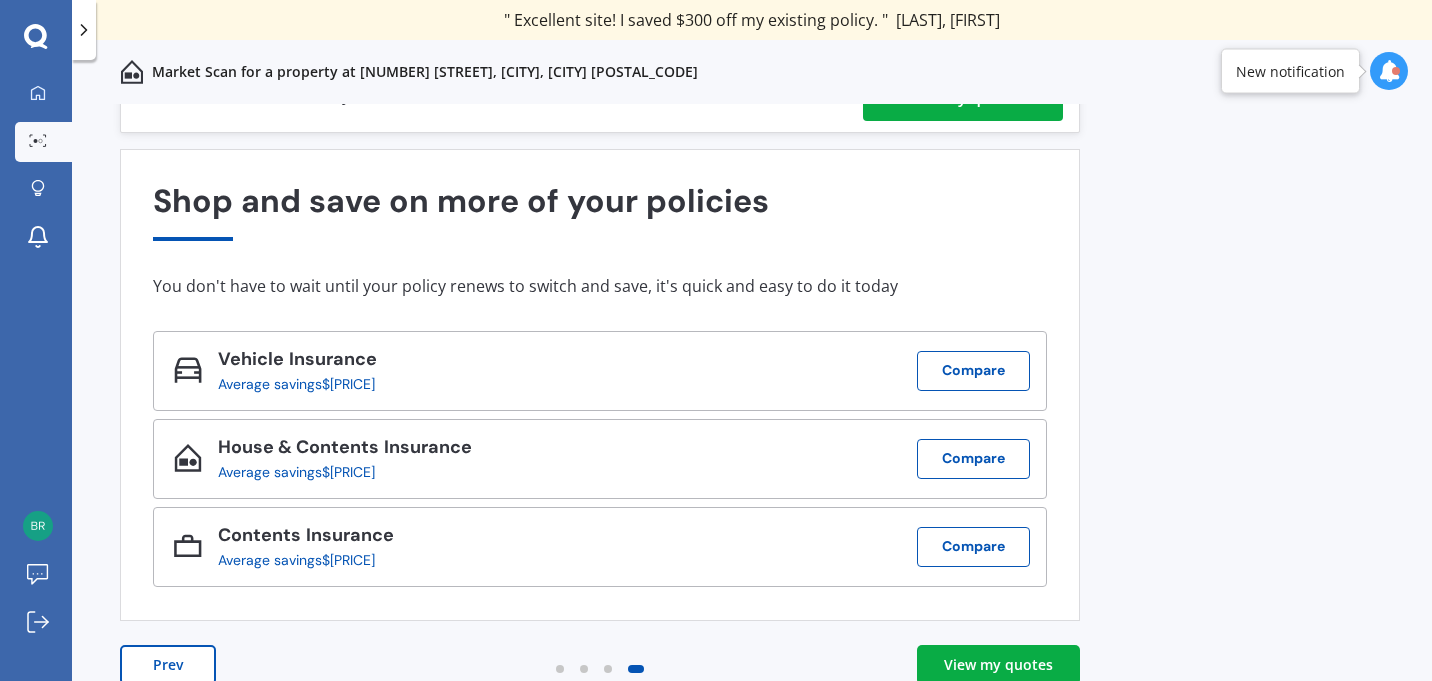 scroll, scrollTop: 0, scrollLeft: 0, axis: both 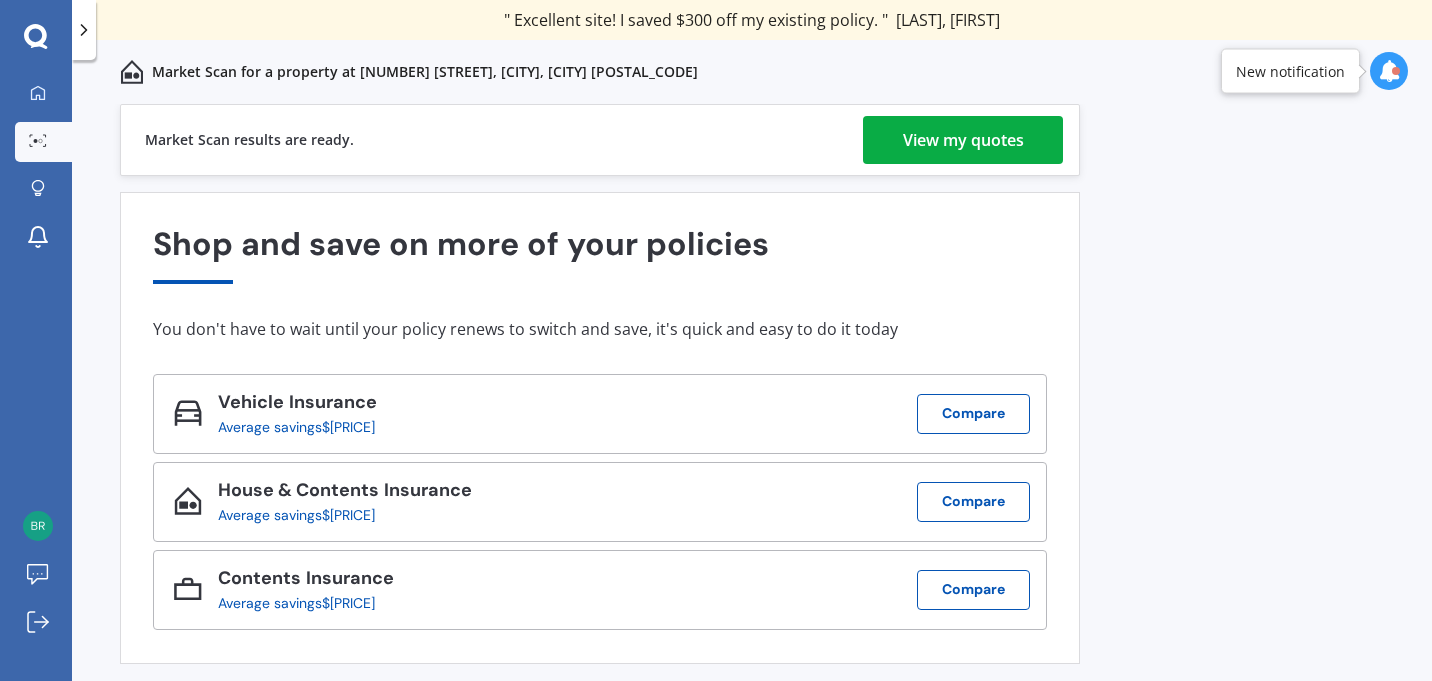 click on "View my quotes" at bounding box center (963, 140) 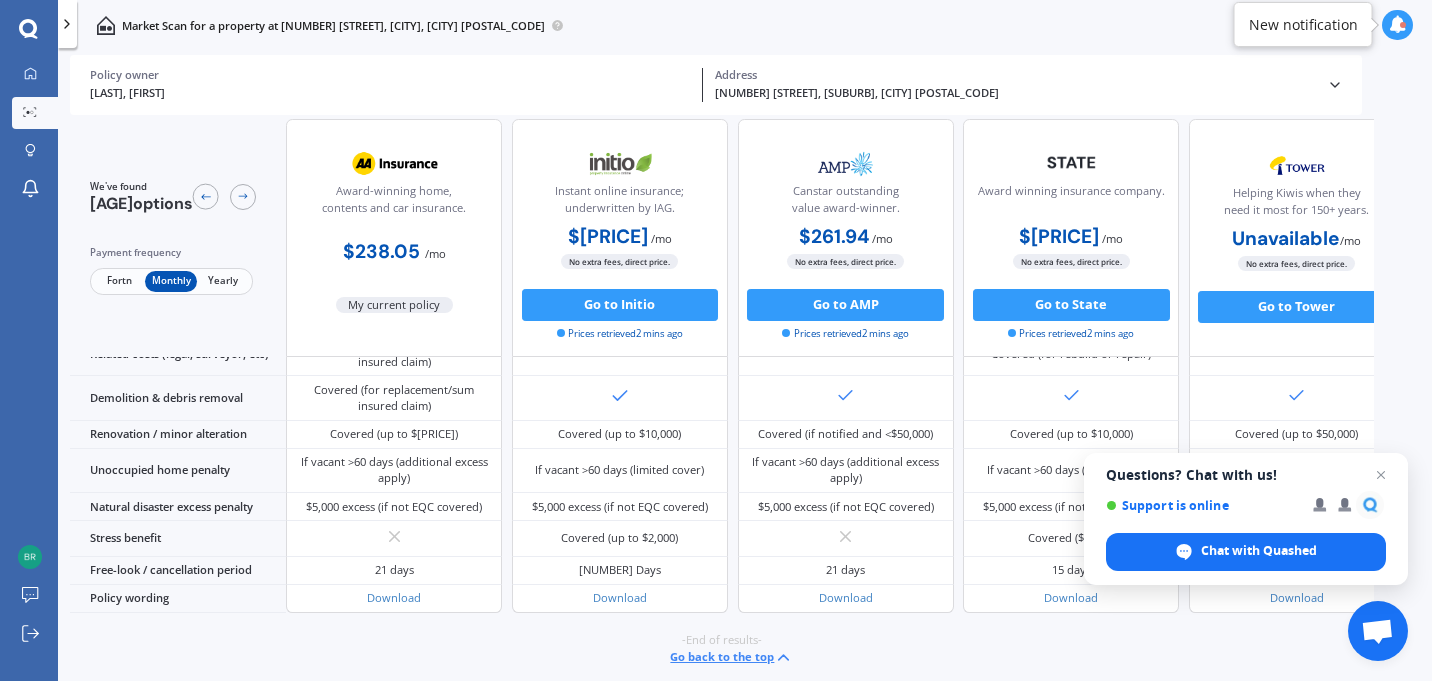 scroll, scrollTop: 0, scrollLeft: 0, axis: both 